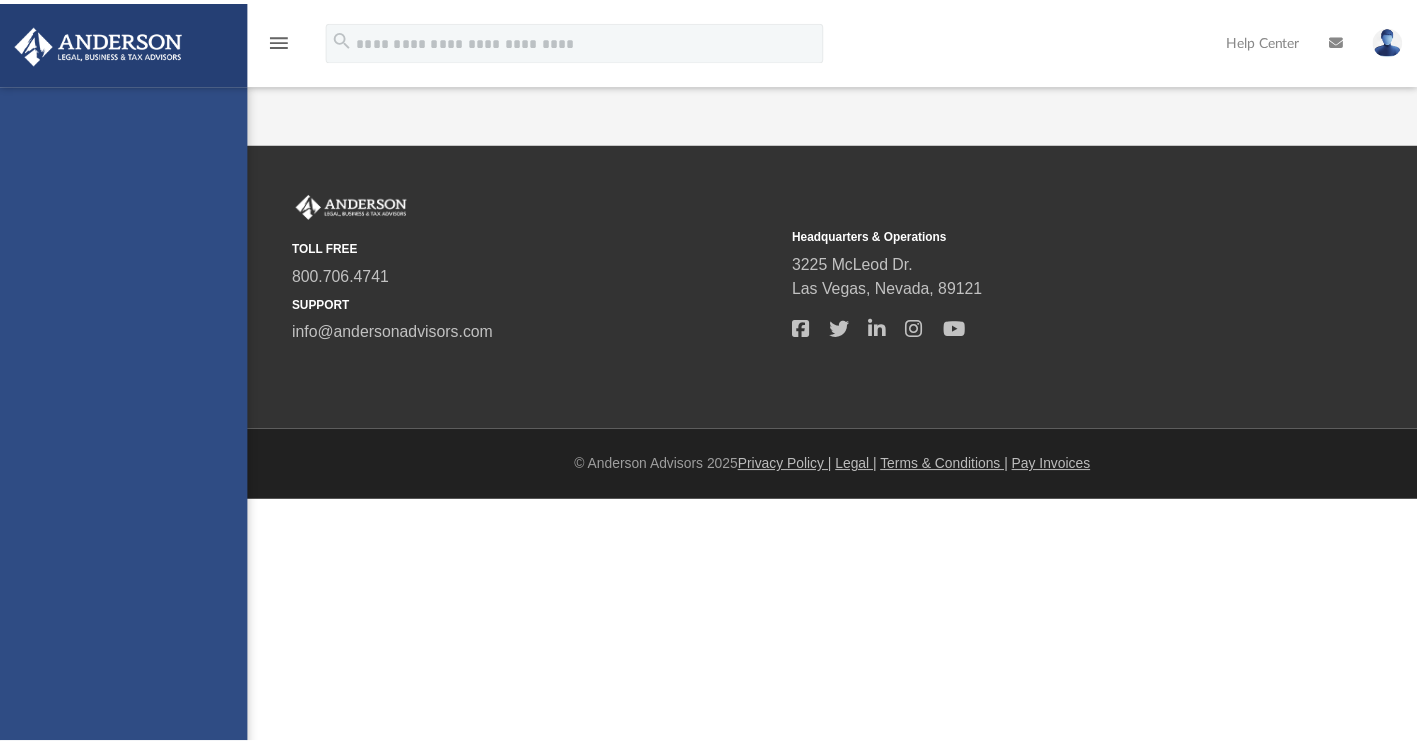 scroll, scrollTop: 14, scrollLeft: 0, axis: vertical 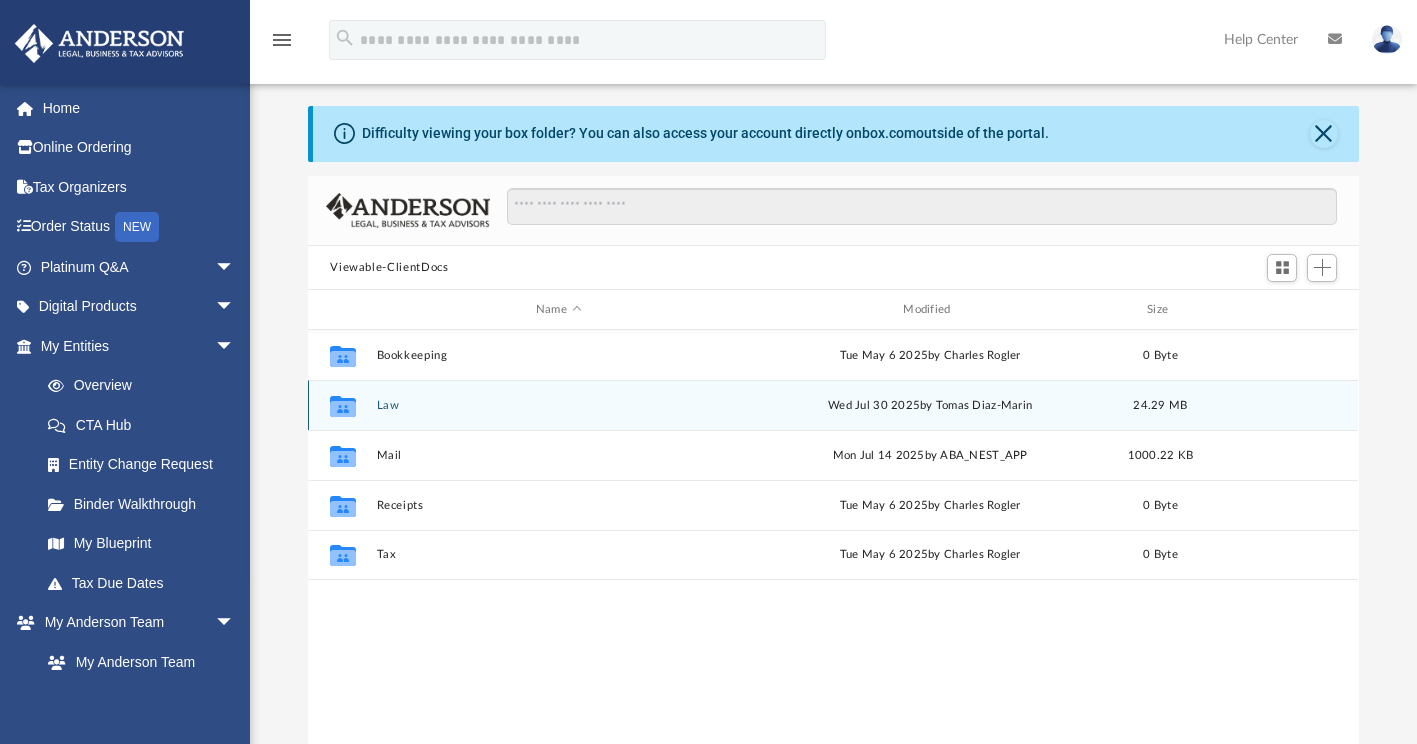 click on "Law" at bounding box center [558, 405] 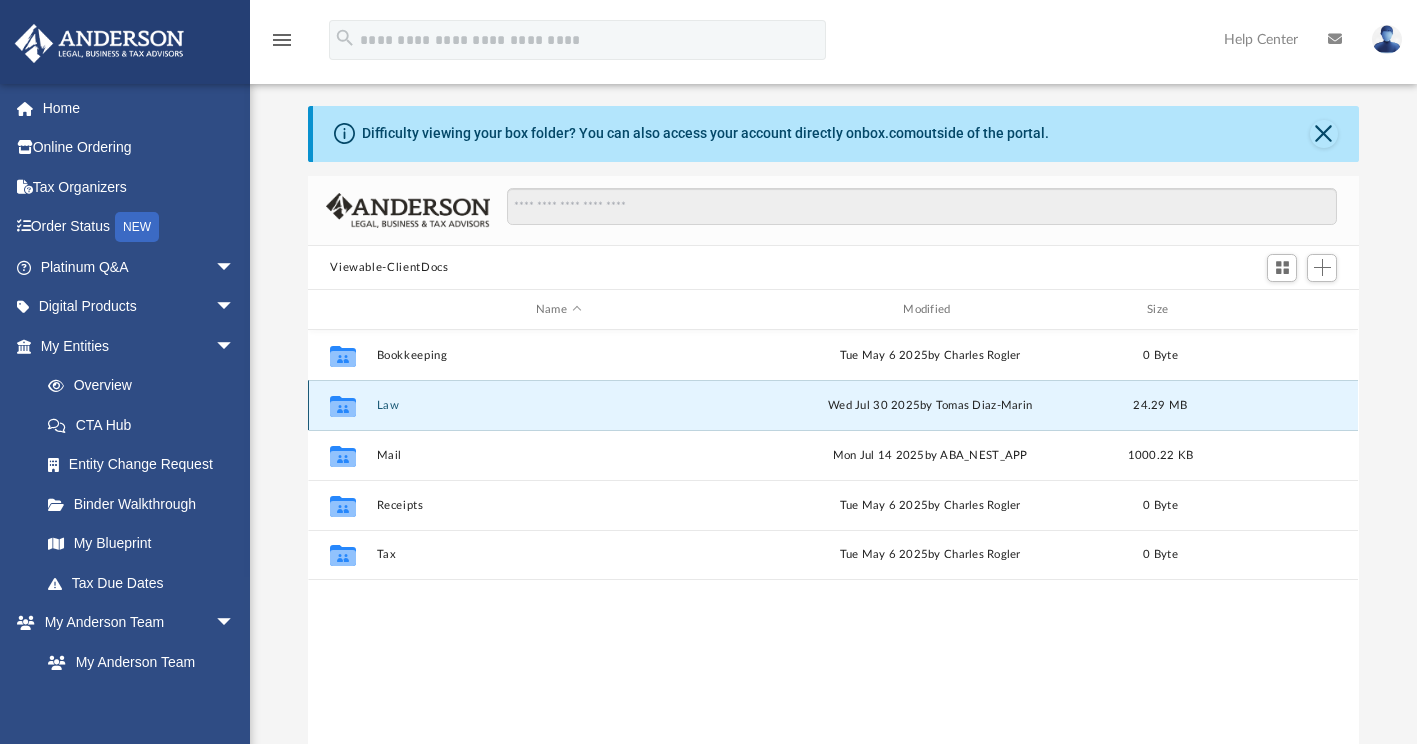 click on "Law" at bounding box center [558, 405] 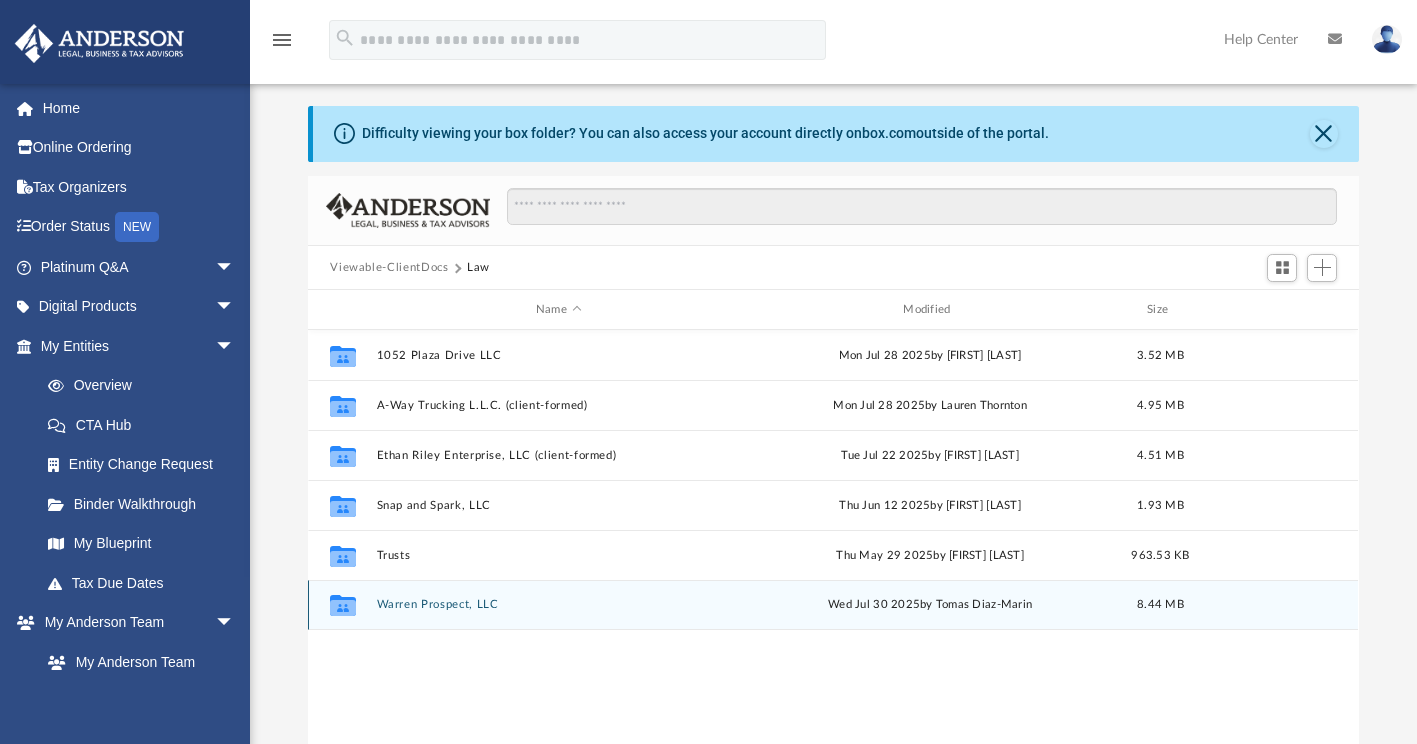 click on "Warren Prospect, LLC" at bounding box center [558, 605] 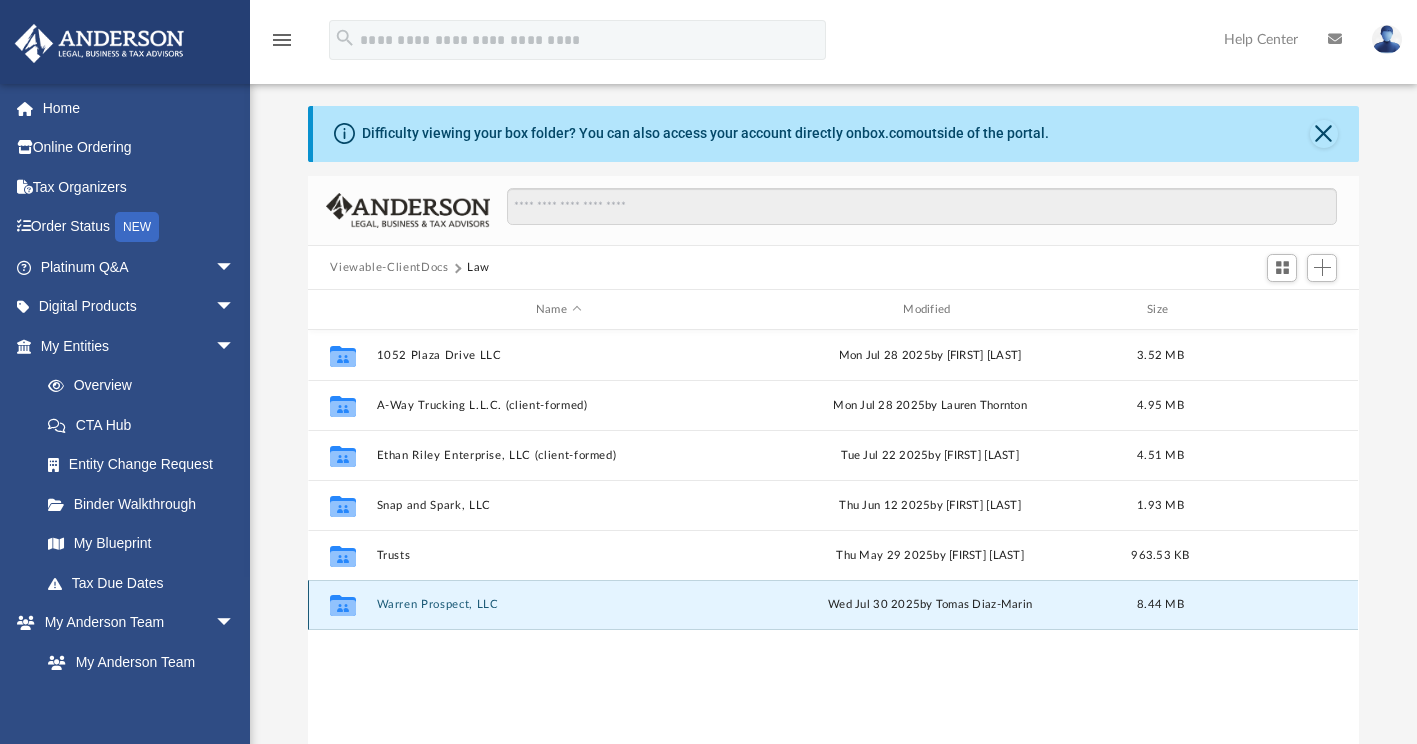 click on "Warren Prospect, LLC" at bounding box center (558, 605) 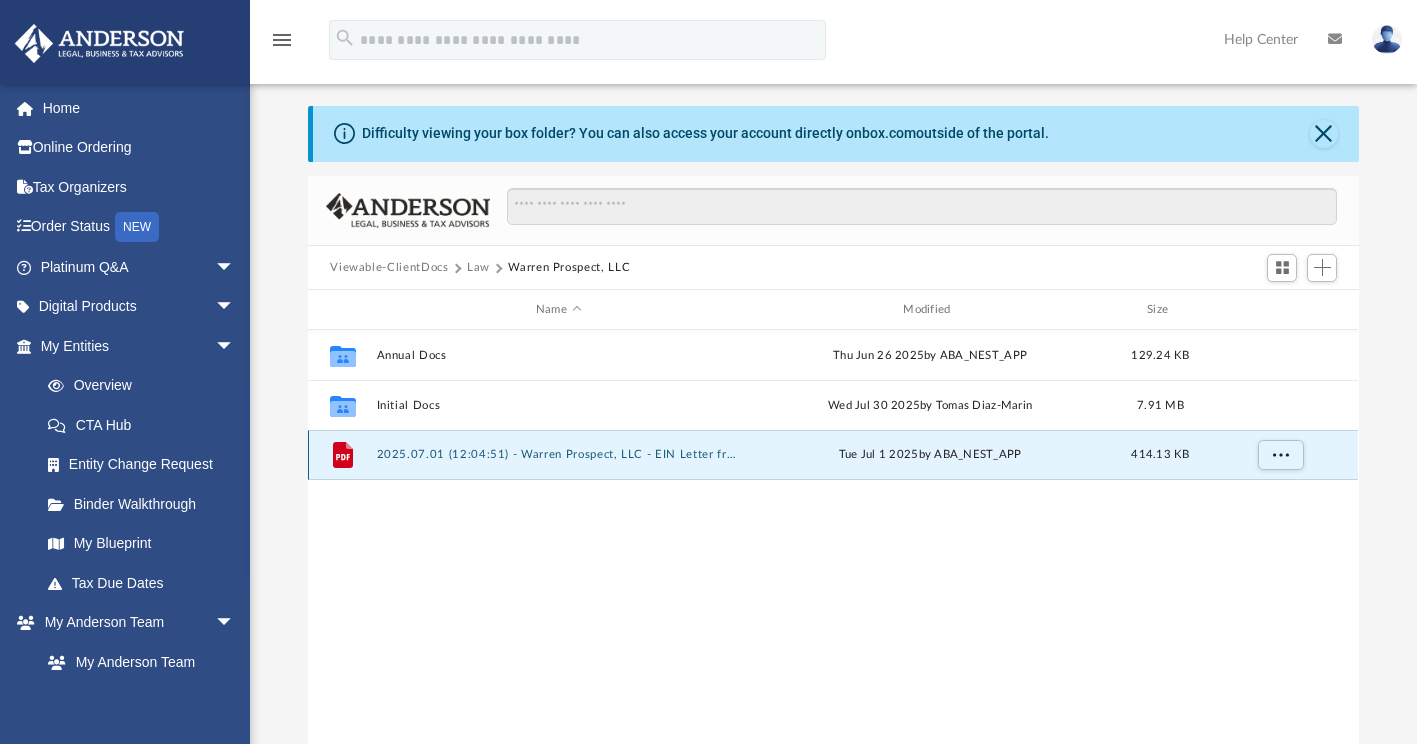 click on "2025.07.01 (12:04:51) - Warren Prospect, LLC - EIN Letter from IRS.pdf" at bounding box center [558, 455] 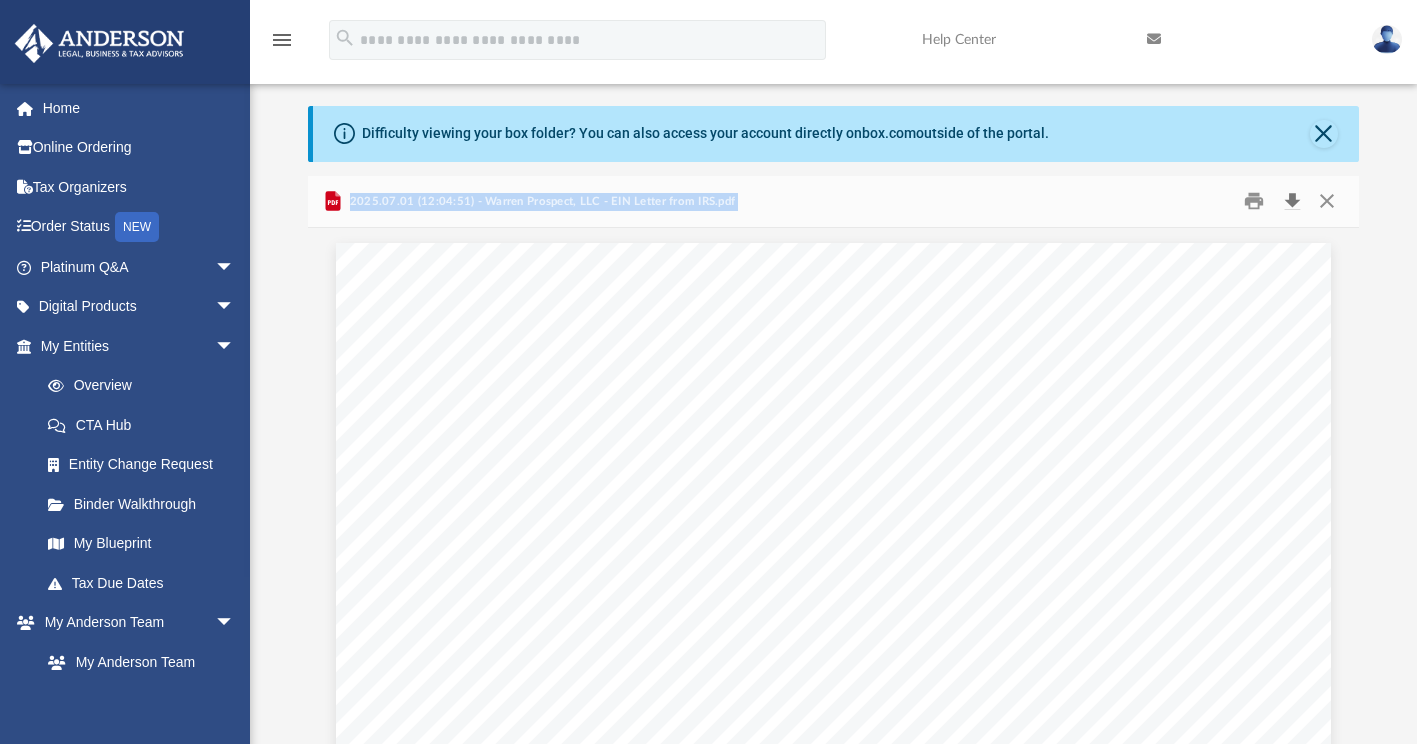 click at bounding box center (1292, 201) 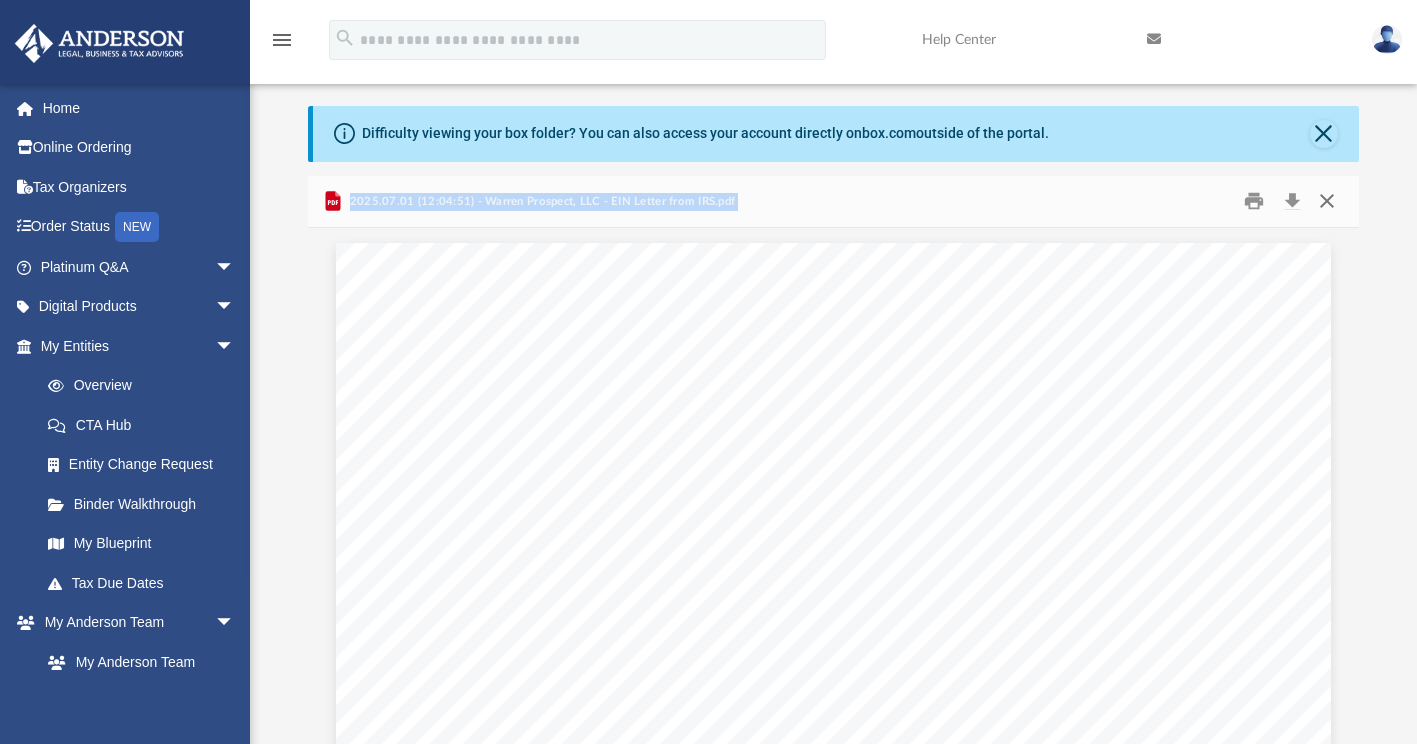 click at bounding box center (1327, 201) 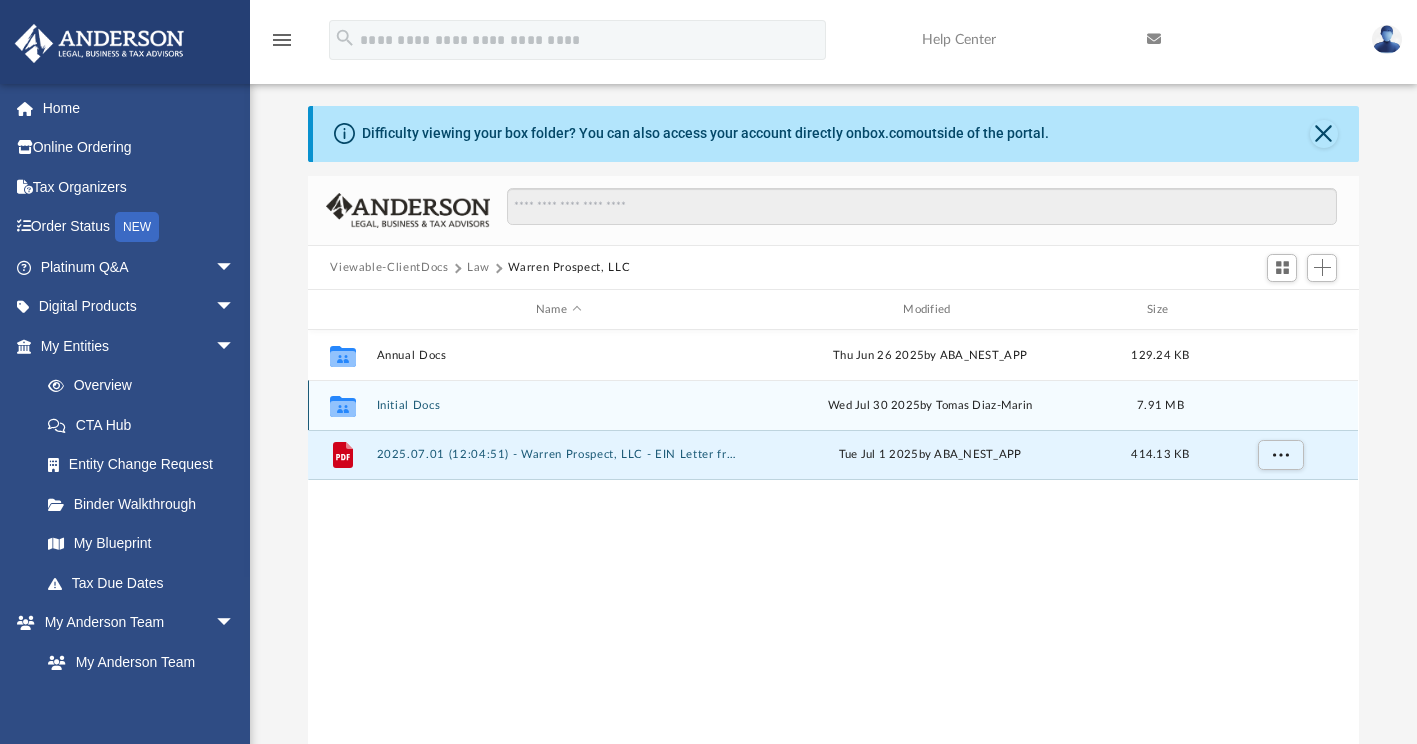 click on "Collaborated Folder Initial Docs Wed Jul 30 2025  by [FIRST] [LAST] 7.91 MB" at bounding box center (833, 405) 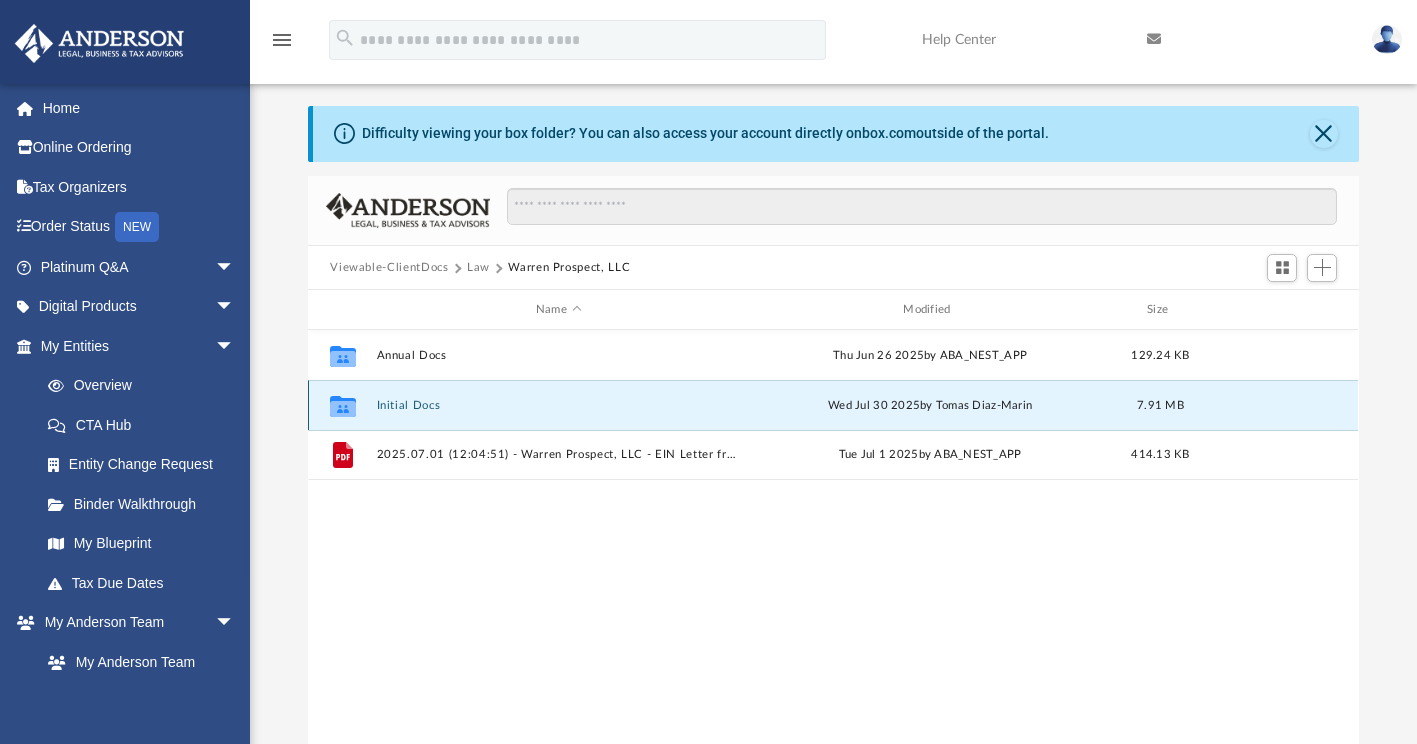 click on "Collaborated Folder Initial Docs Wed Jul 30 2025  by [FIRST] [LAST] 7.91 MB" at bounding box center (833, 405) 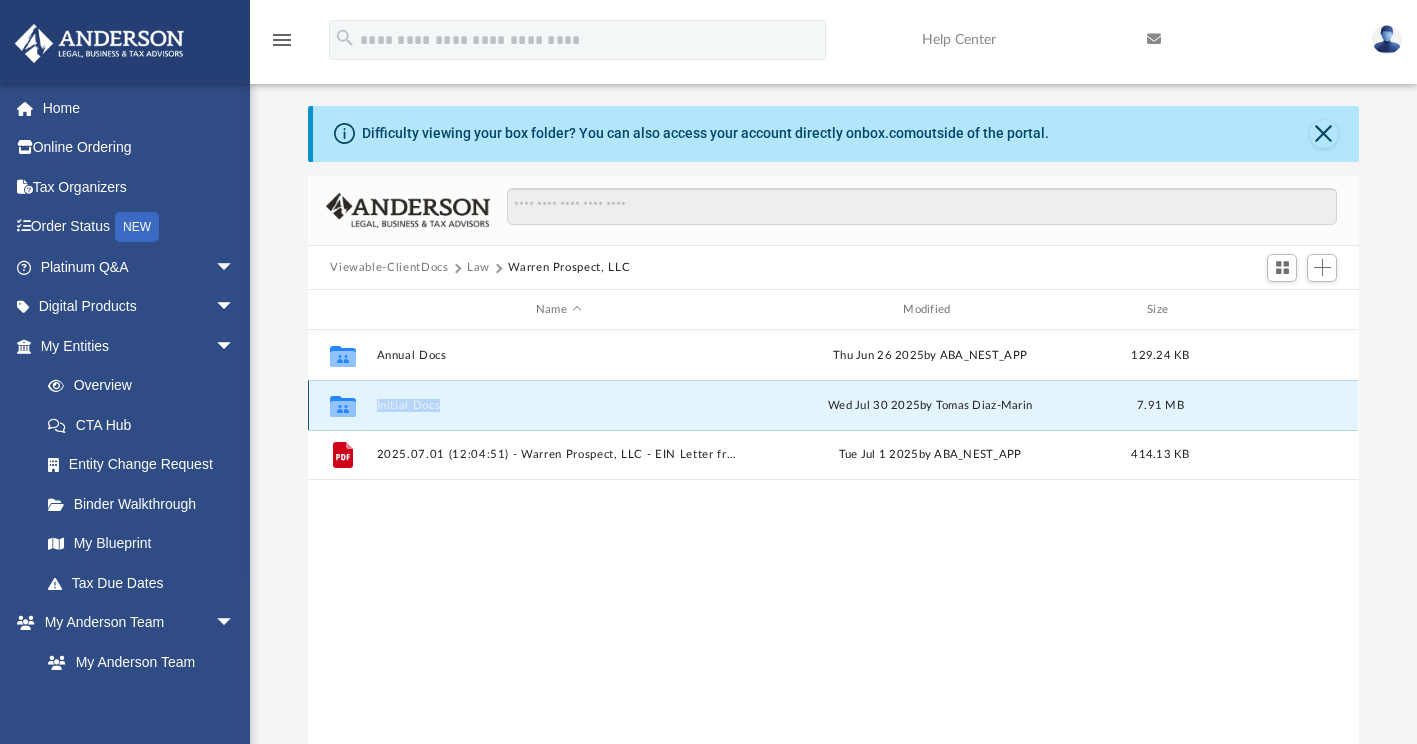 click on "Collaborated Folder Initial Docs Wed Jul 30 2025  by [FIRST] [LAST] 7.91 MB" at bounding box center [833, 405] 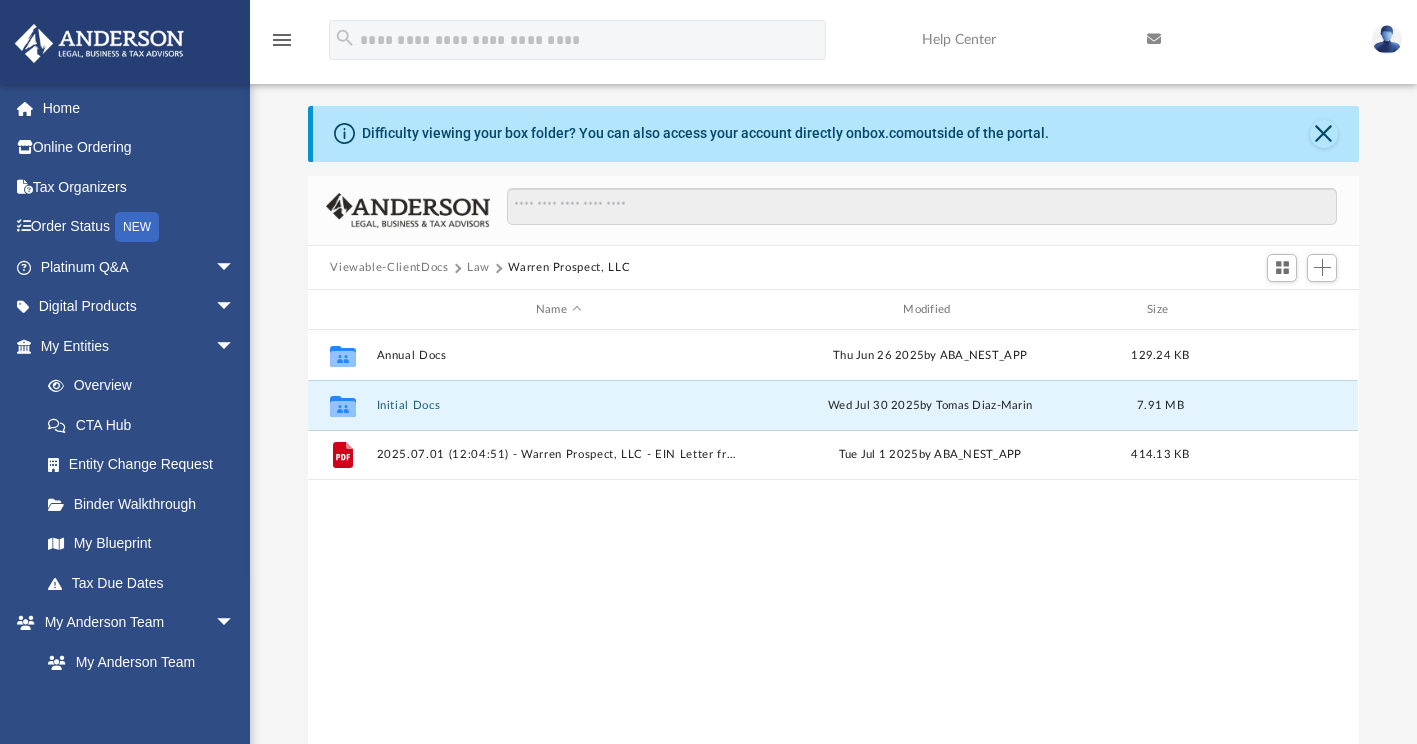 click on "Collaborated Folder Annual Docs Thu Jun 26 2025  by ABA_NEST_APP 129.24 KB Collaborated Folder Initial Docs Wed Jul 30 2025  by [FIRST] [LAST] 7.91 MB File 2025.07.01 (12:04:51) - Warren Prospect, LLC - EIN Letter from IRS.pdf Tue Jul 1 2025  by ABA_NEST_APP 414.13 KB" at bounding box center [833, 537] 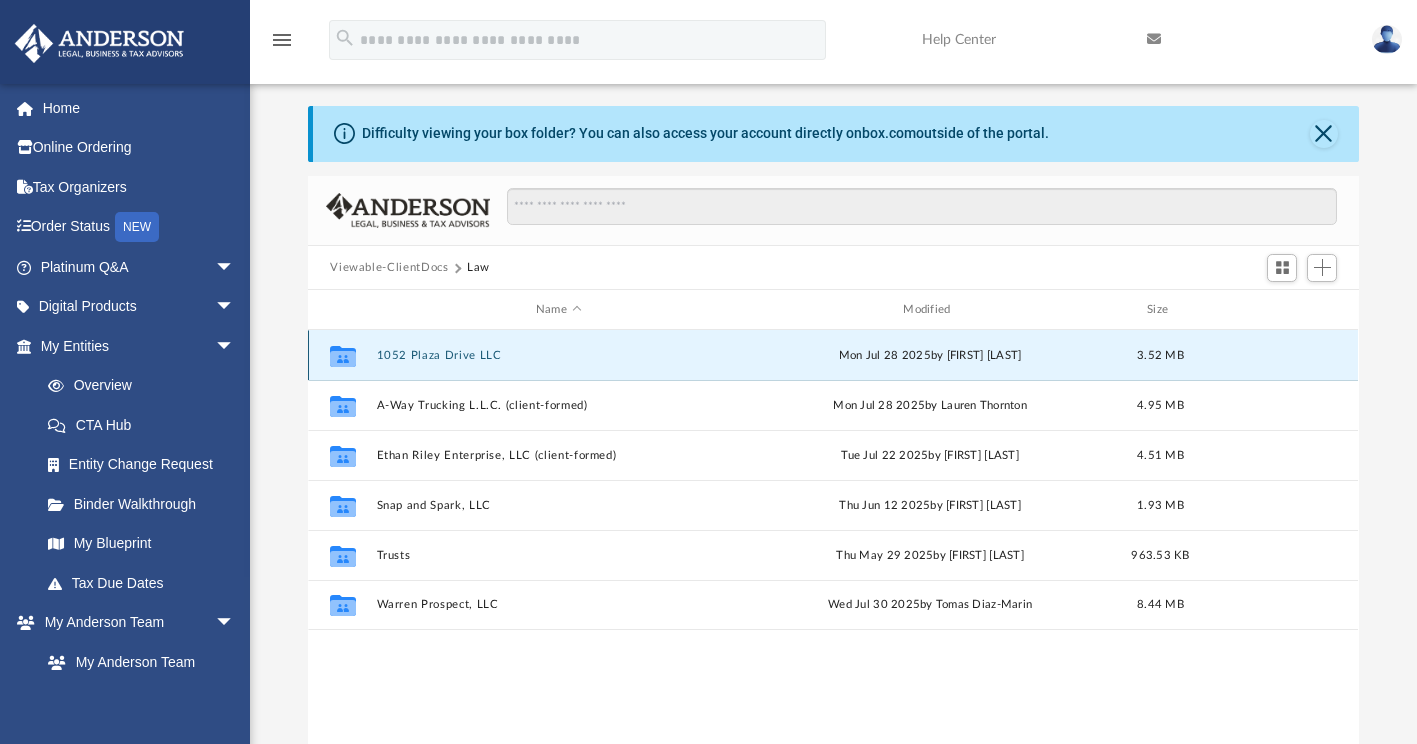 click on "1052 Plaza Drive LLC" at bounding box center (558, 355) 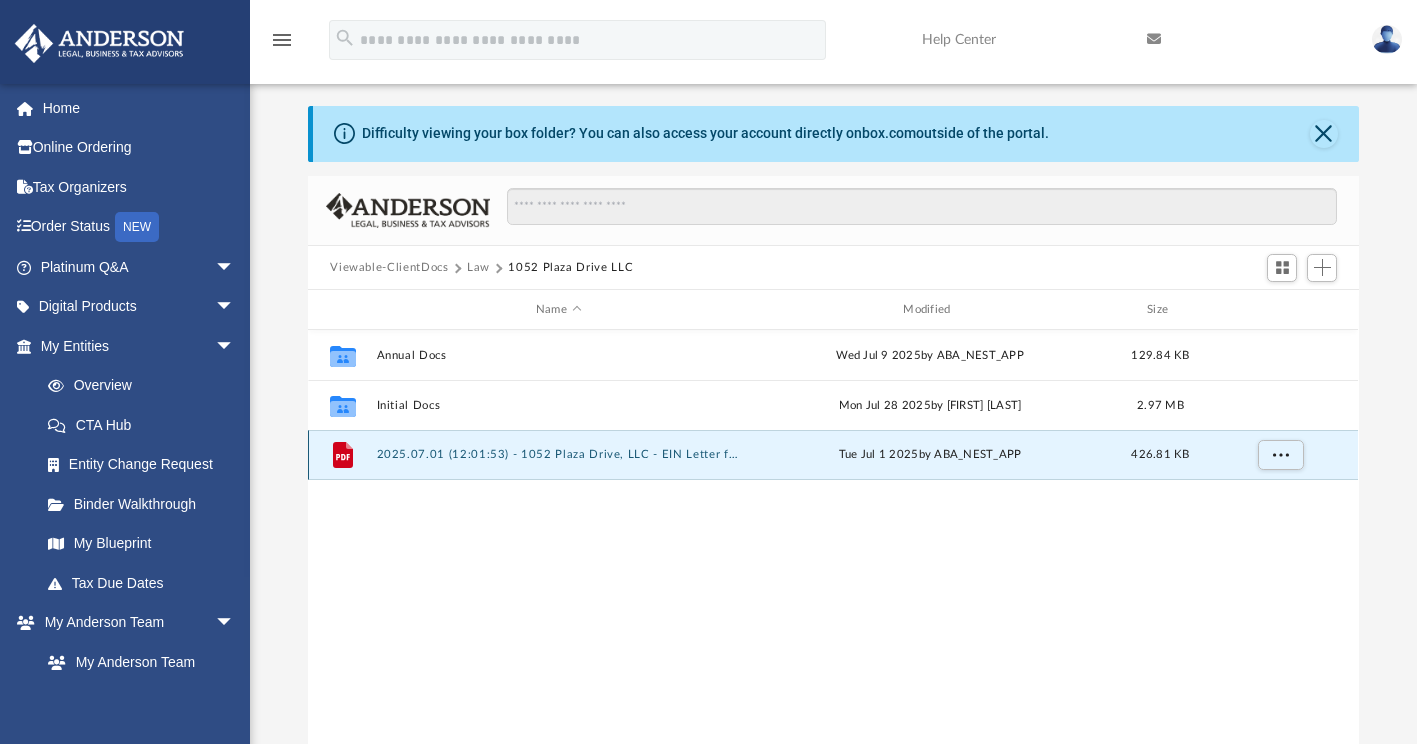 click on "2025.07.01 (12:01:53) - 1052 Plaza Drive, LLC - EIN Letter from IRS.pdf" at bounding box center (558, 455) 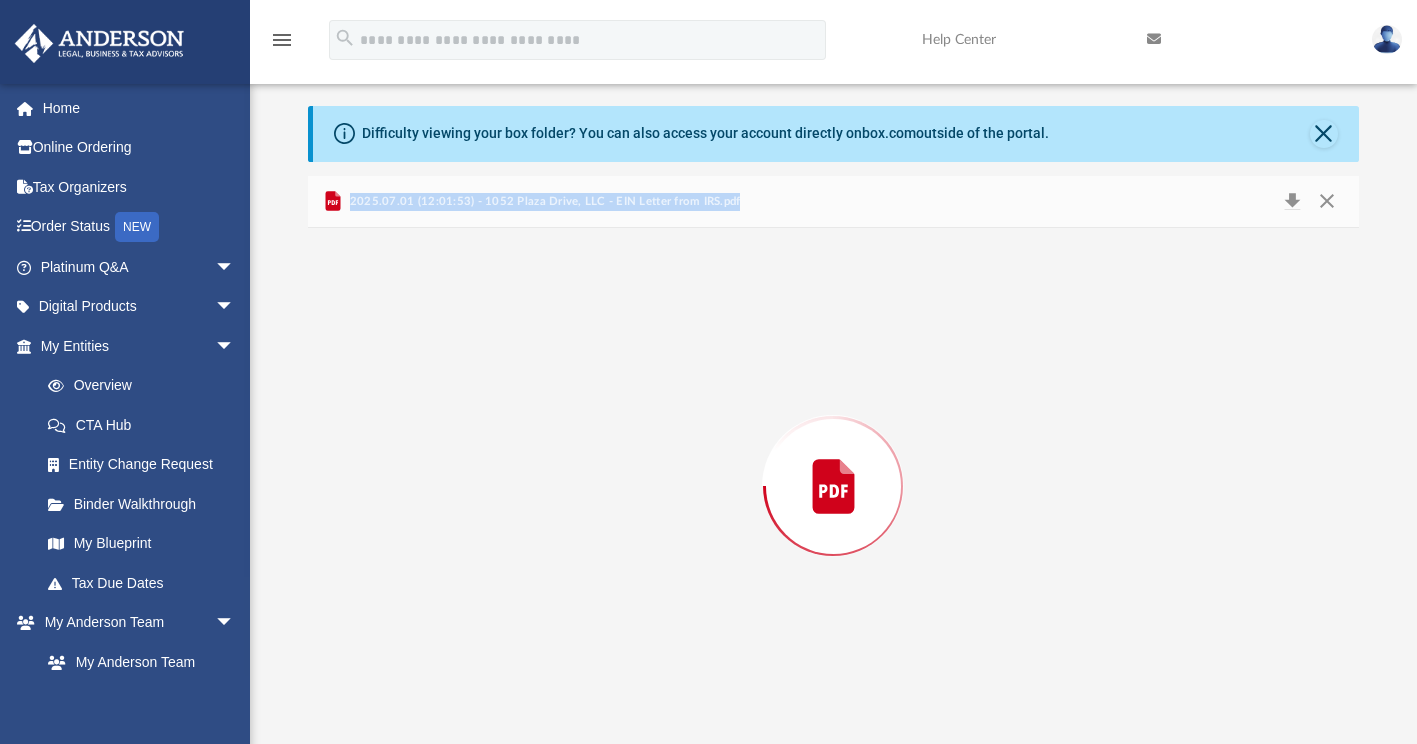 click at bounding box center (833, 486) 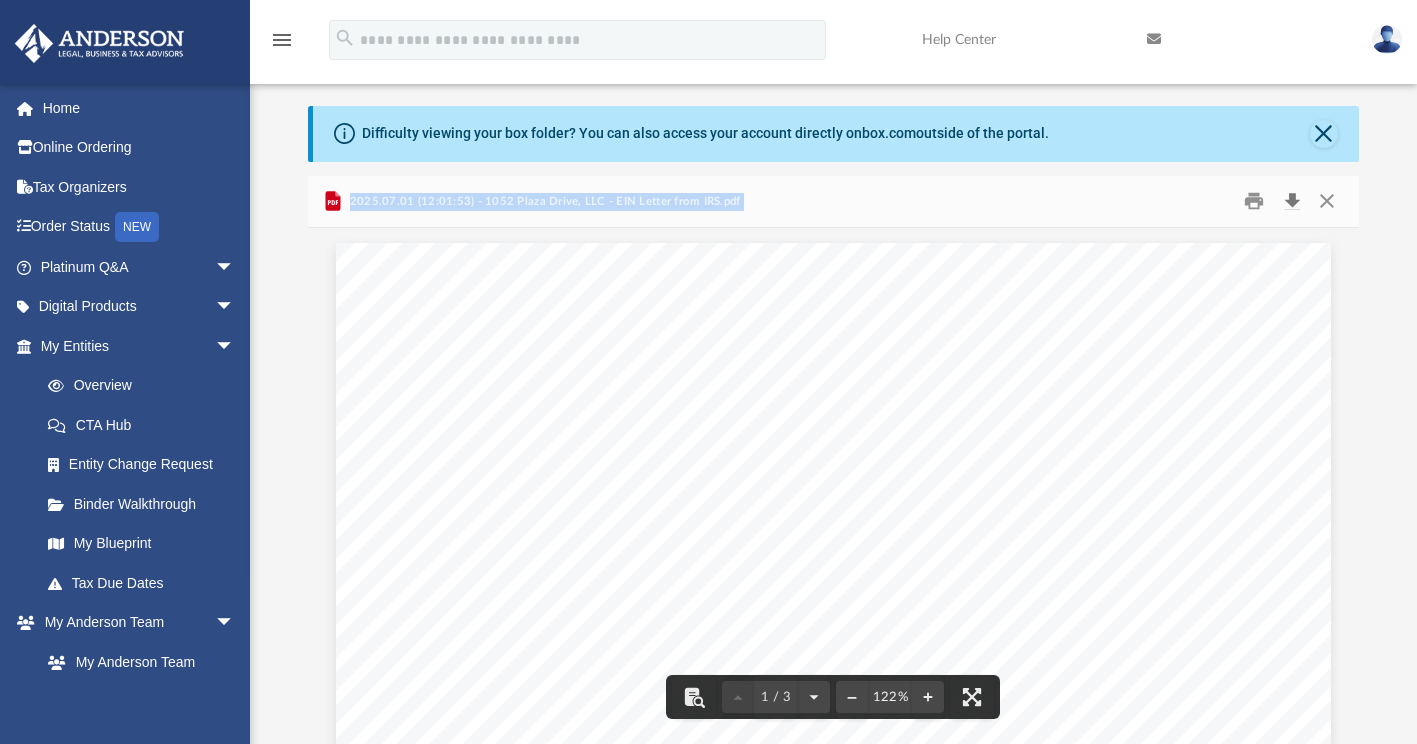 click at bounding box center [1292, 201] 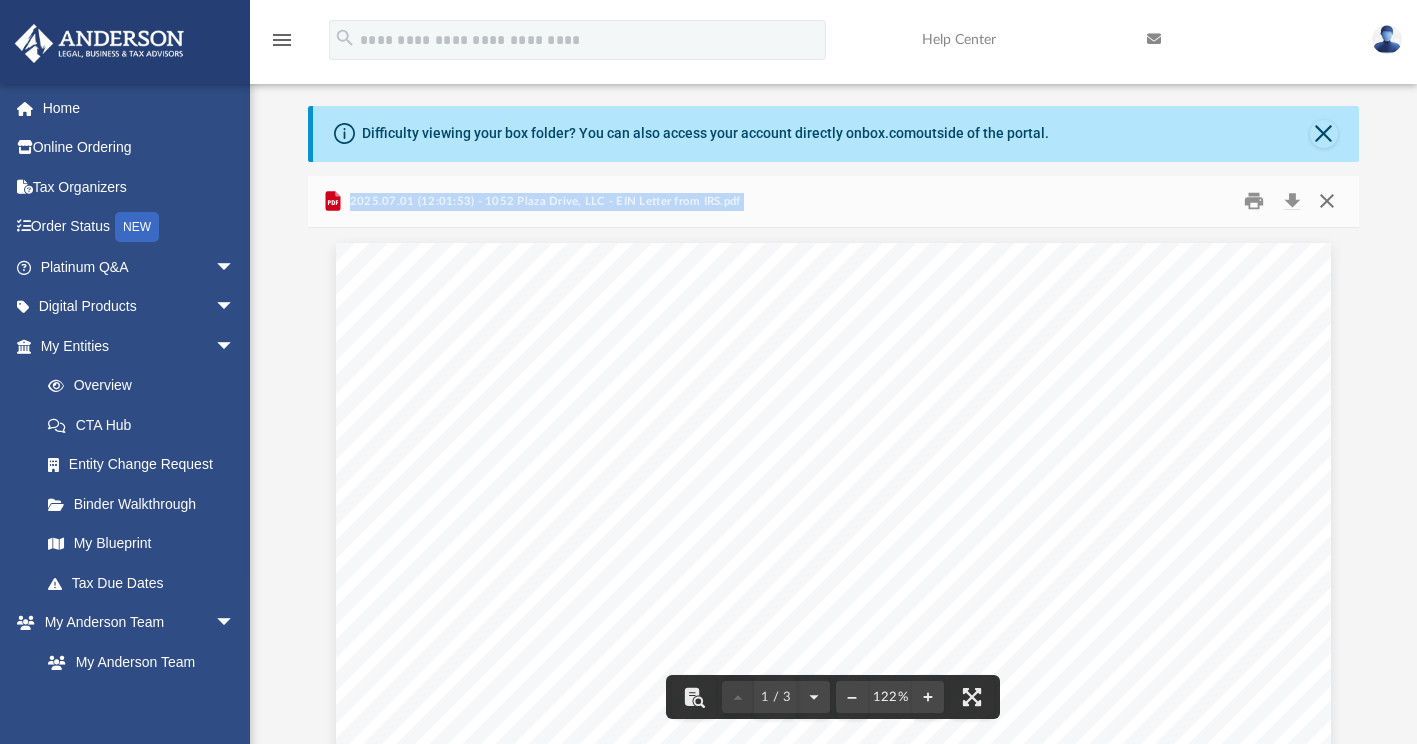 click at bounding box center [1327, 201] 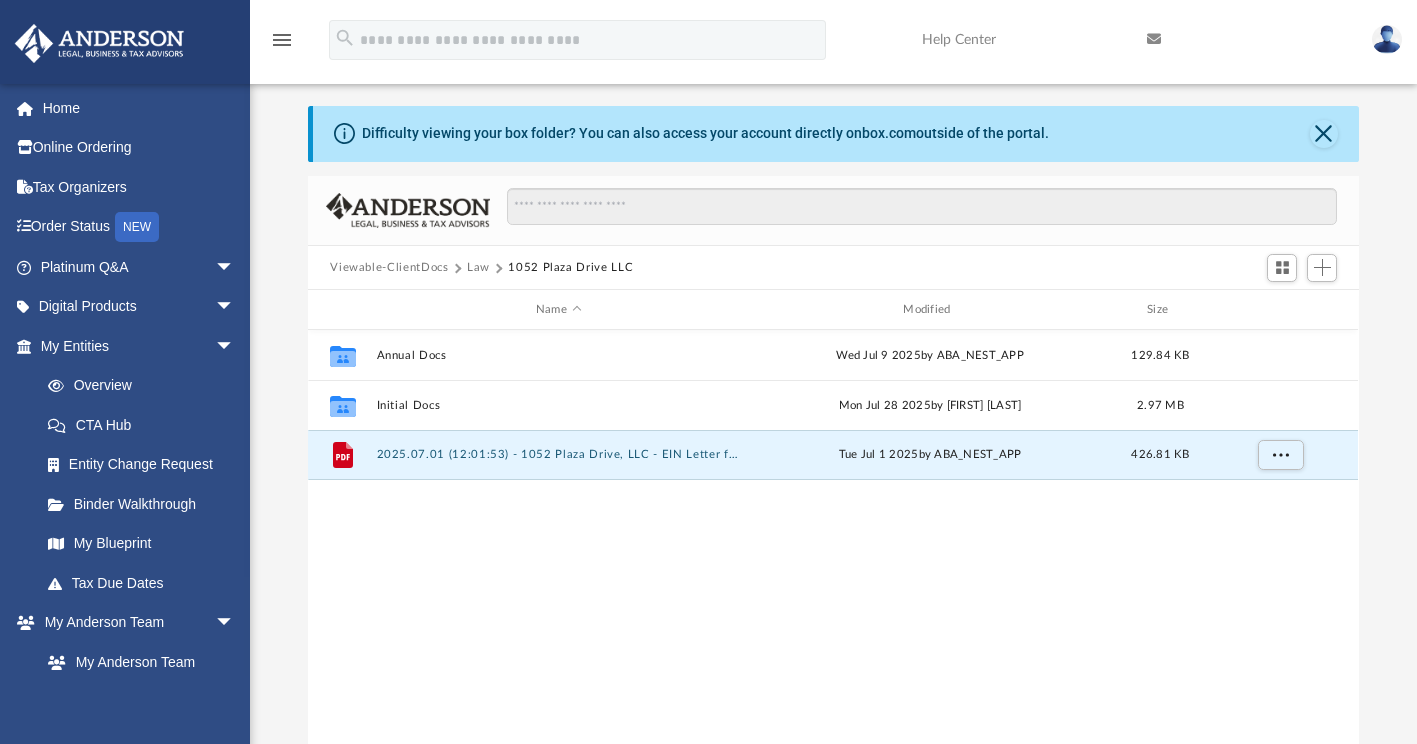 click on "Law" at bounding box center [478, 268] 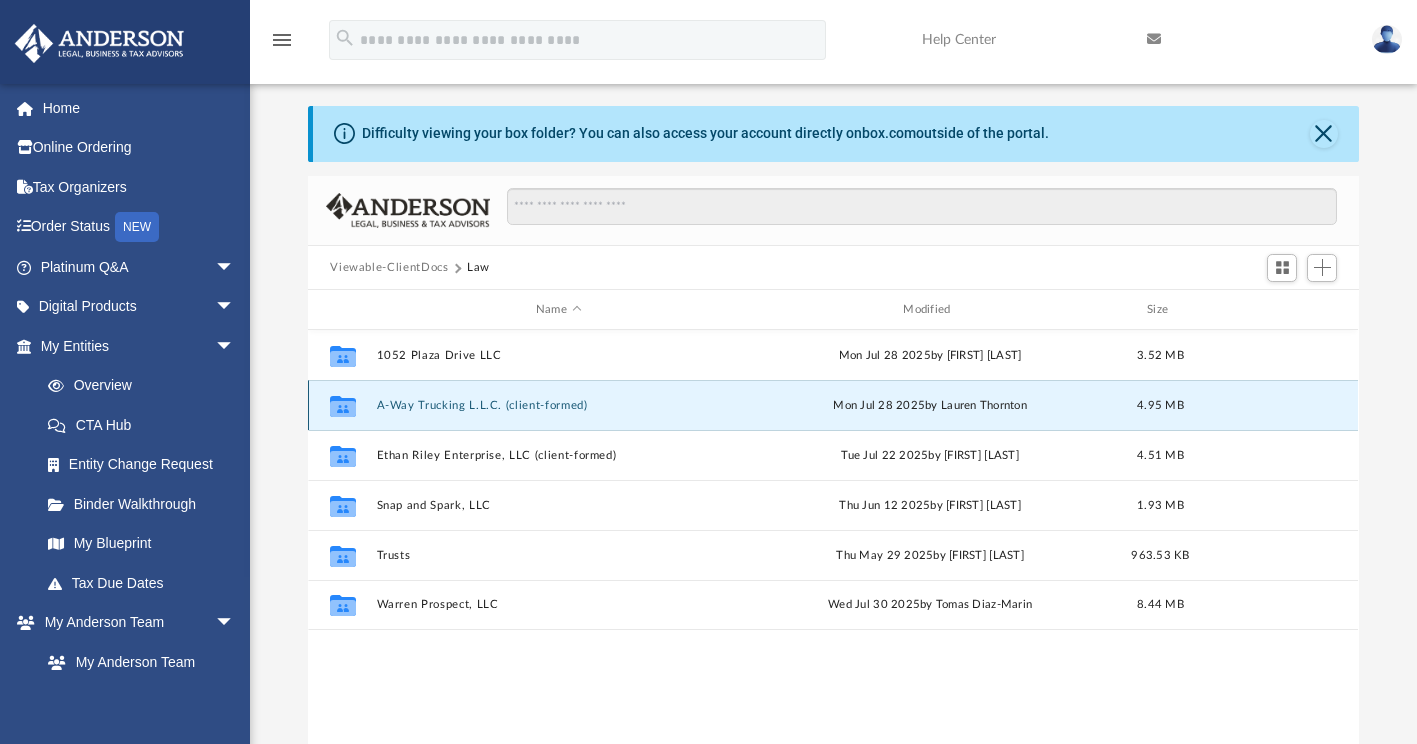 click on "A-Way Trucking L.L.C. (client-formed)" at bounding box center (558, 405) 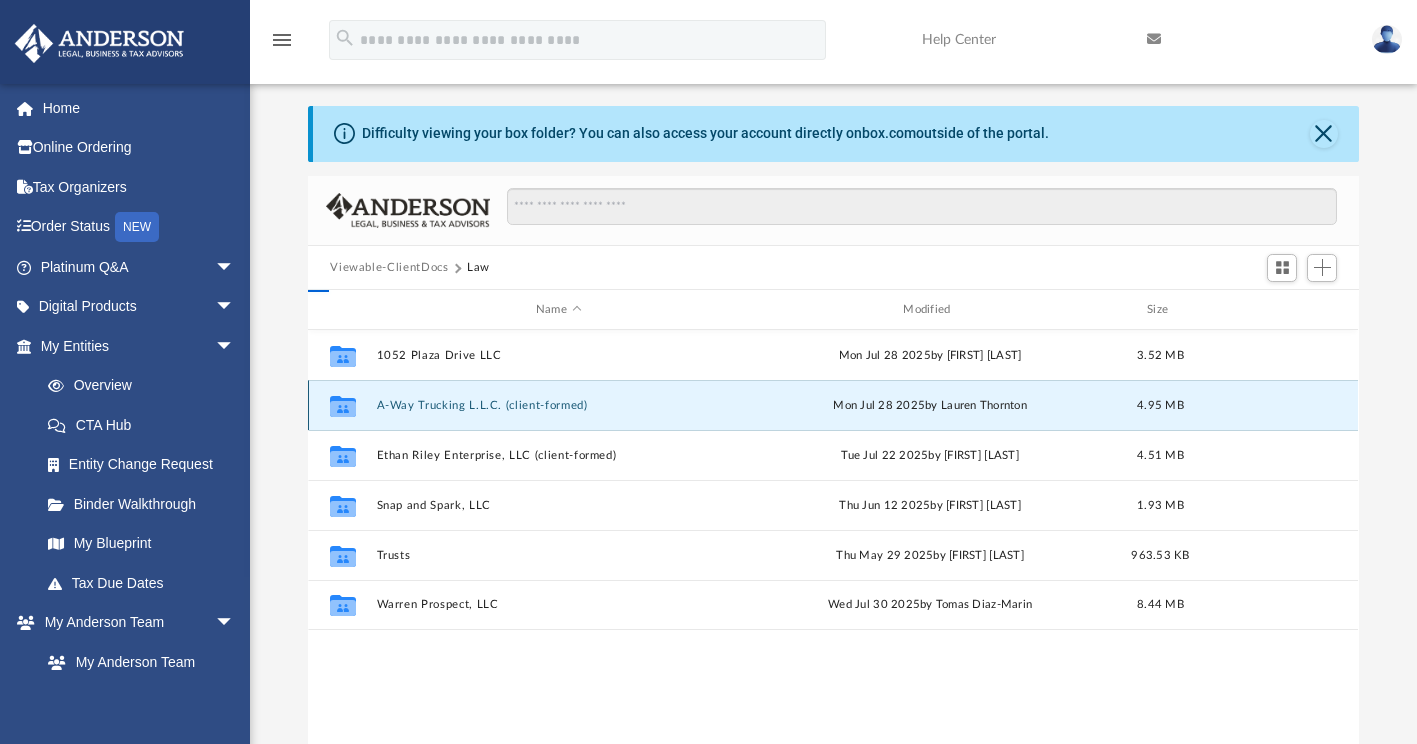 click on "A-Way Trucking L.L.C. (client-formed)" at bounding box center [558, 405] 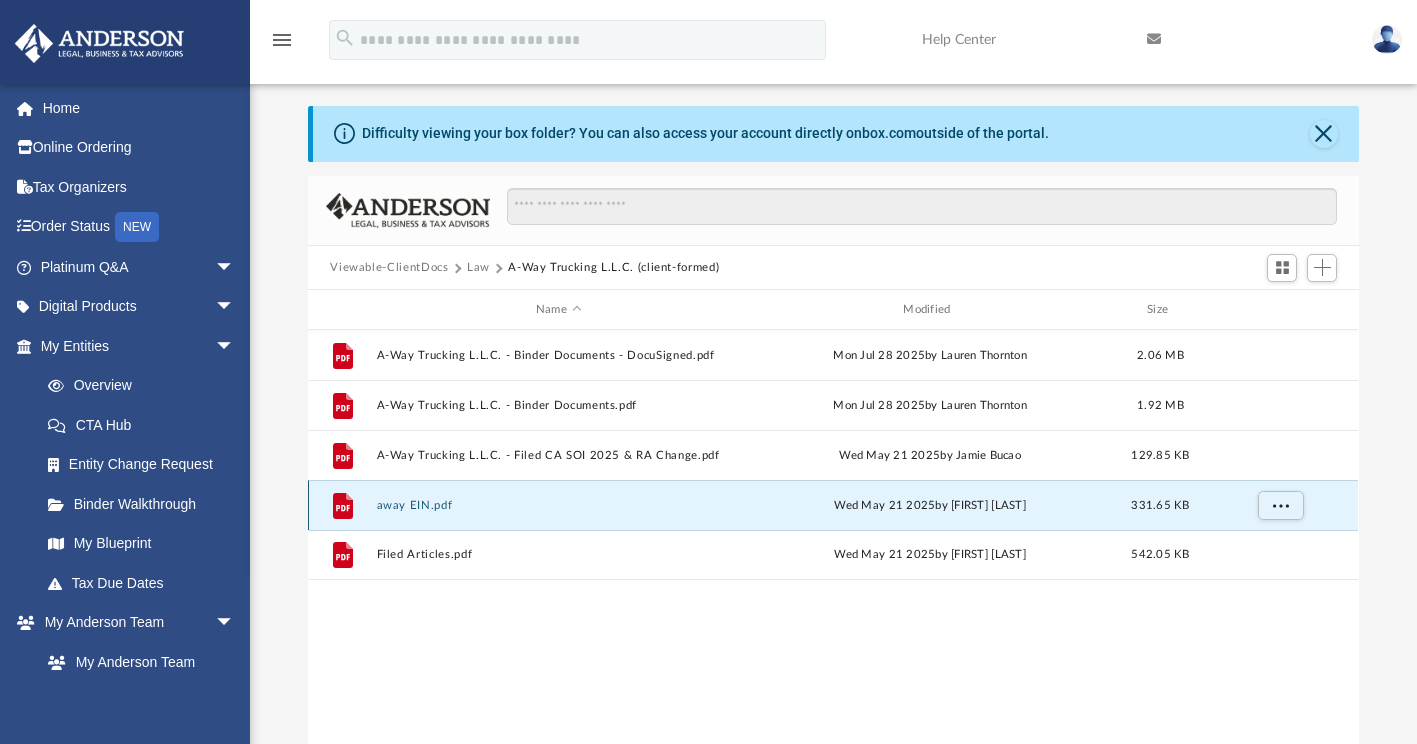 click on "away EIN.pdf" at bounding box center [558, 505] 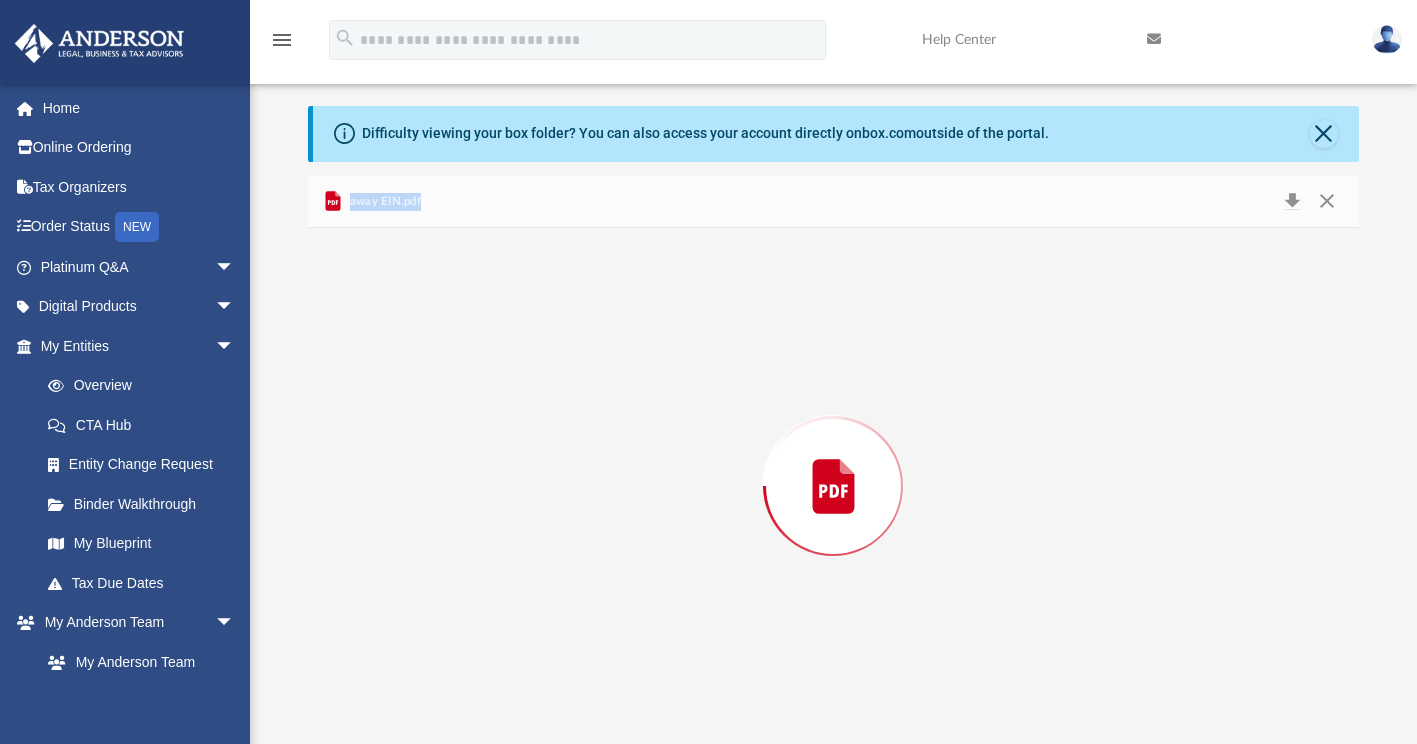 click at bounding box center [833, 486] 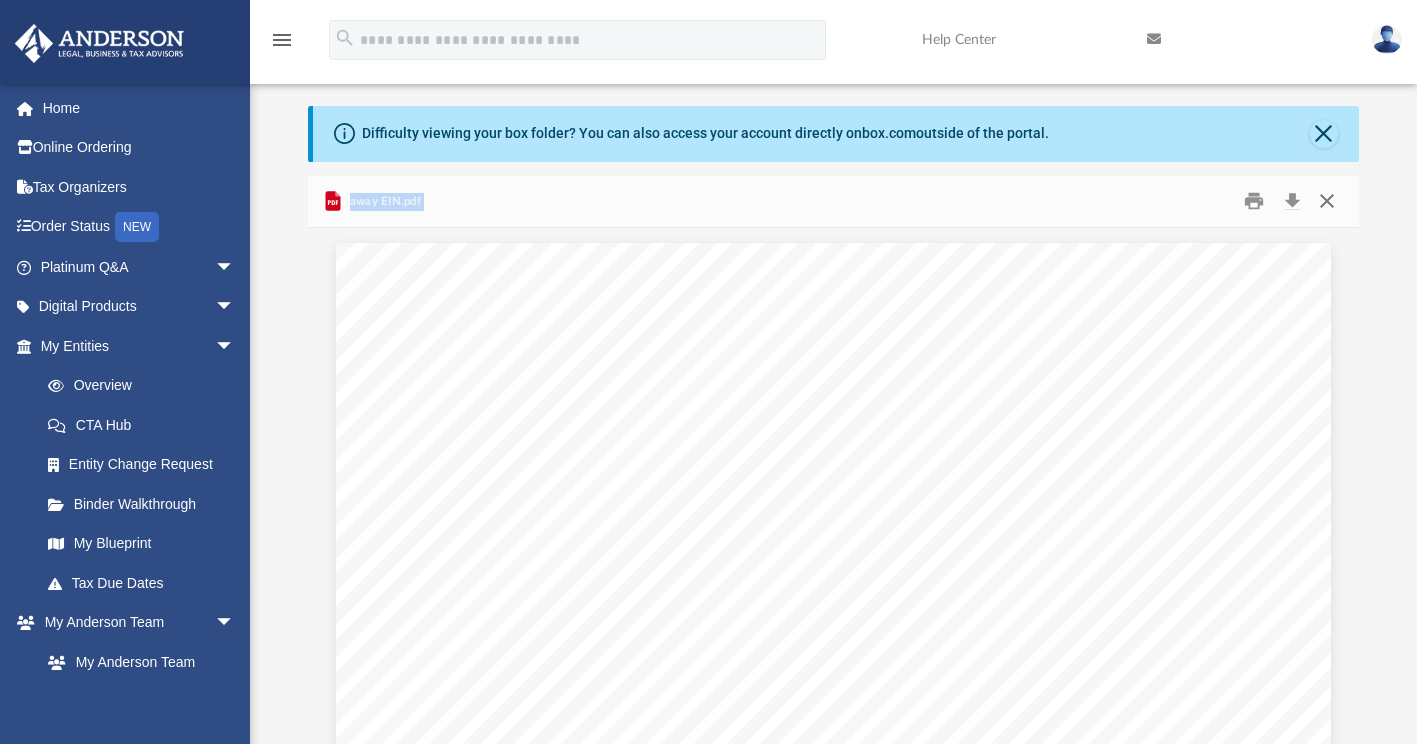 click at bounding box center [1327, 201] 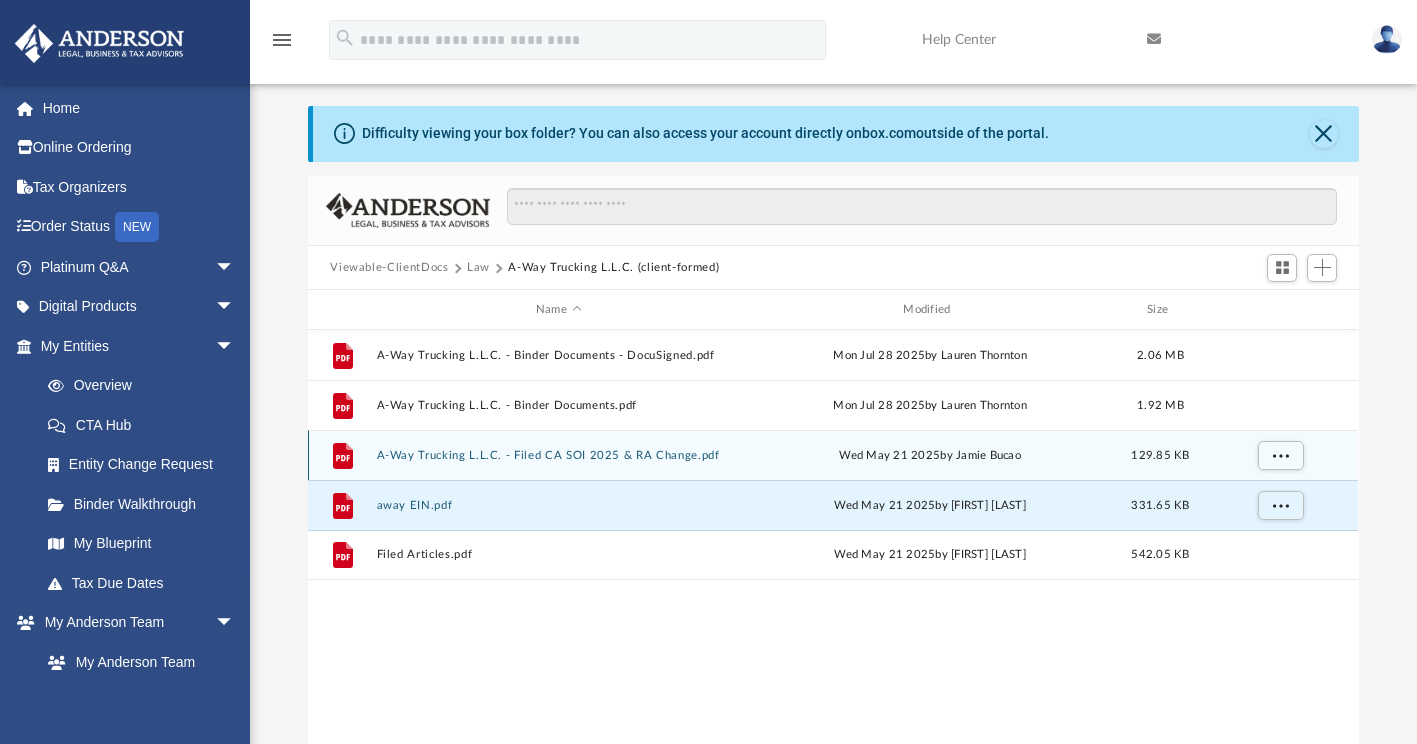 click on "Wed May 21 2025  by [FIRST] [LAST]" at bounding box center (930, 456) 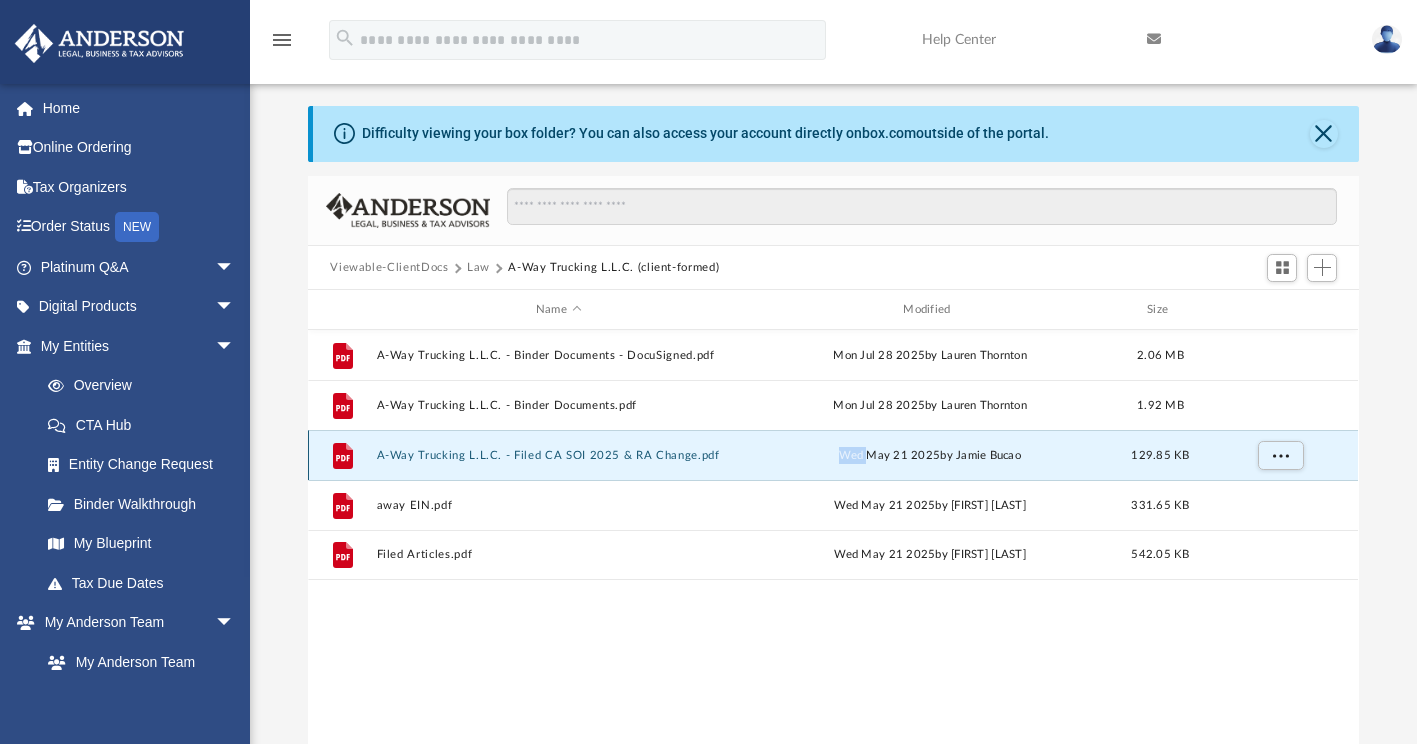 click on "Wed May 21 2025  by [FIRST] [LAST]" at bounding box center (930, 456) 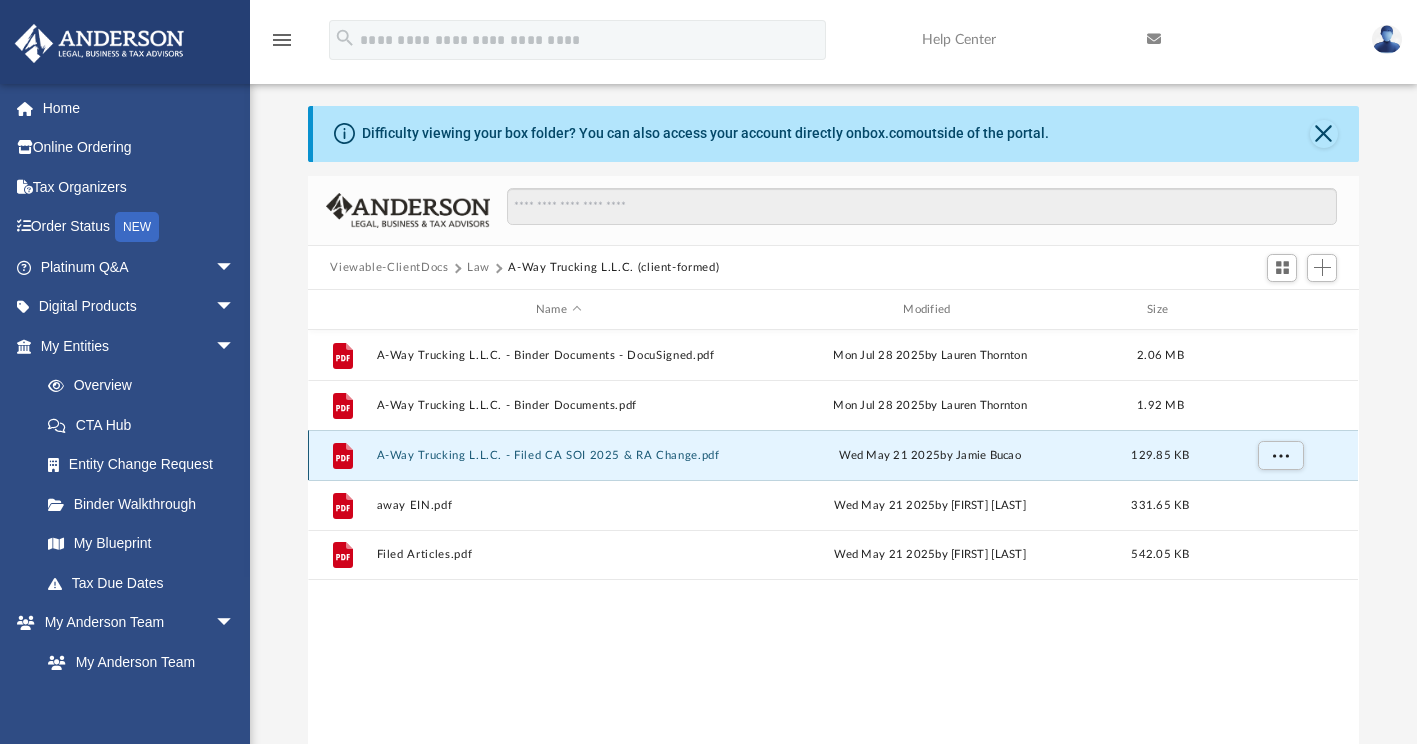 drag, startPoint x: 752, startPoint y: 458, endPoint x: 639, endPoint y: 464, distance: 113.15918 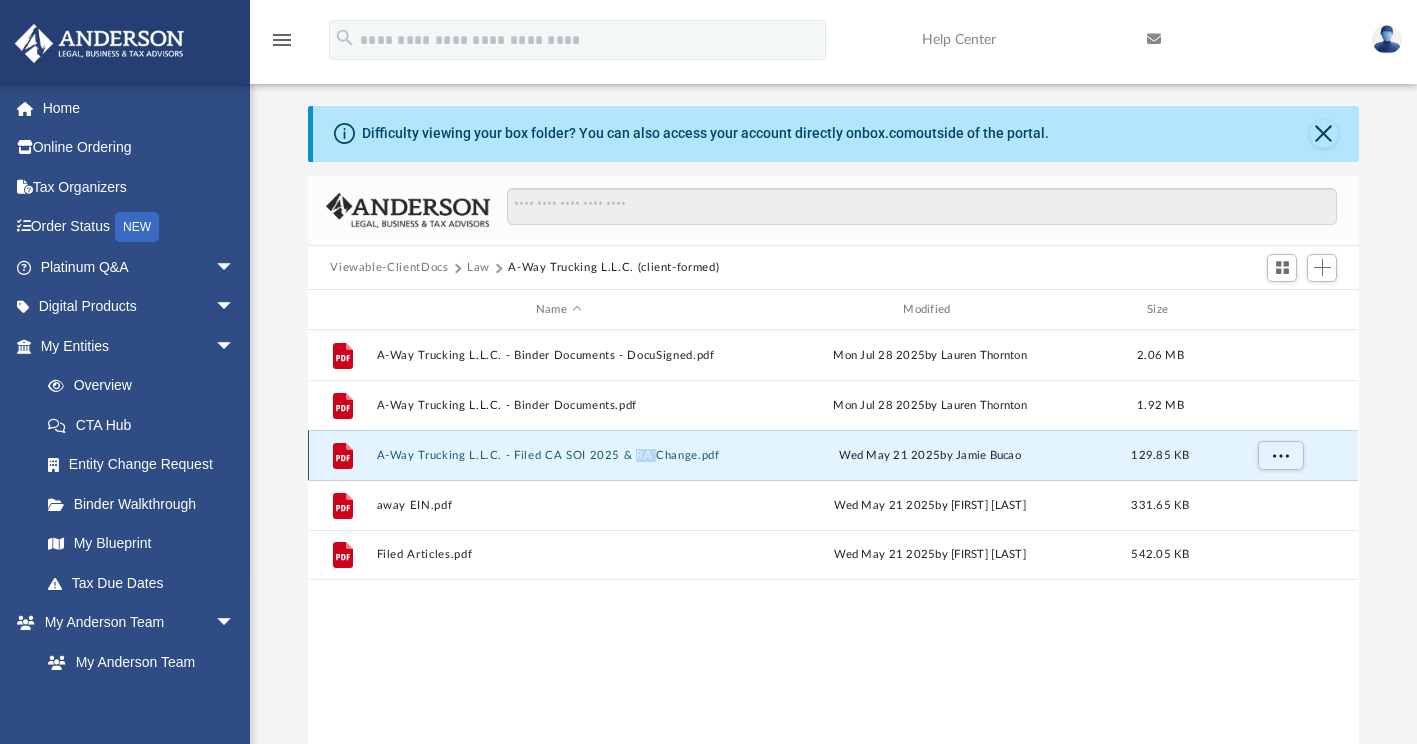 click on "File A-Way Trucking L.L.C. - Filed CA SOI 2025 & RA Change.pdf Wed May 21 2025  by [FIRST] [LAST] 129.85 KB" at bounding box center (833, 455) 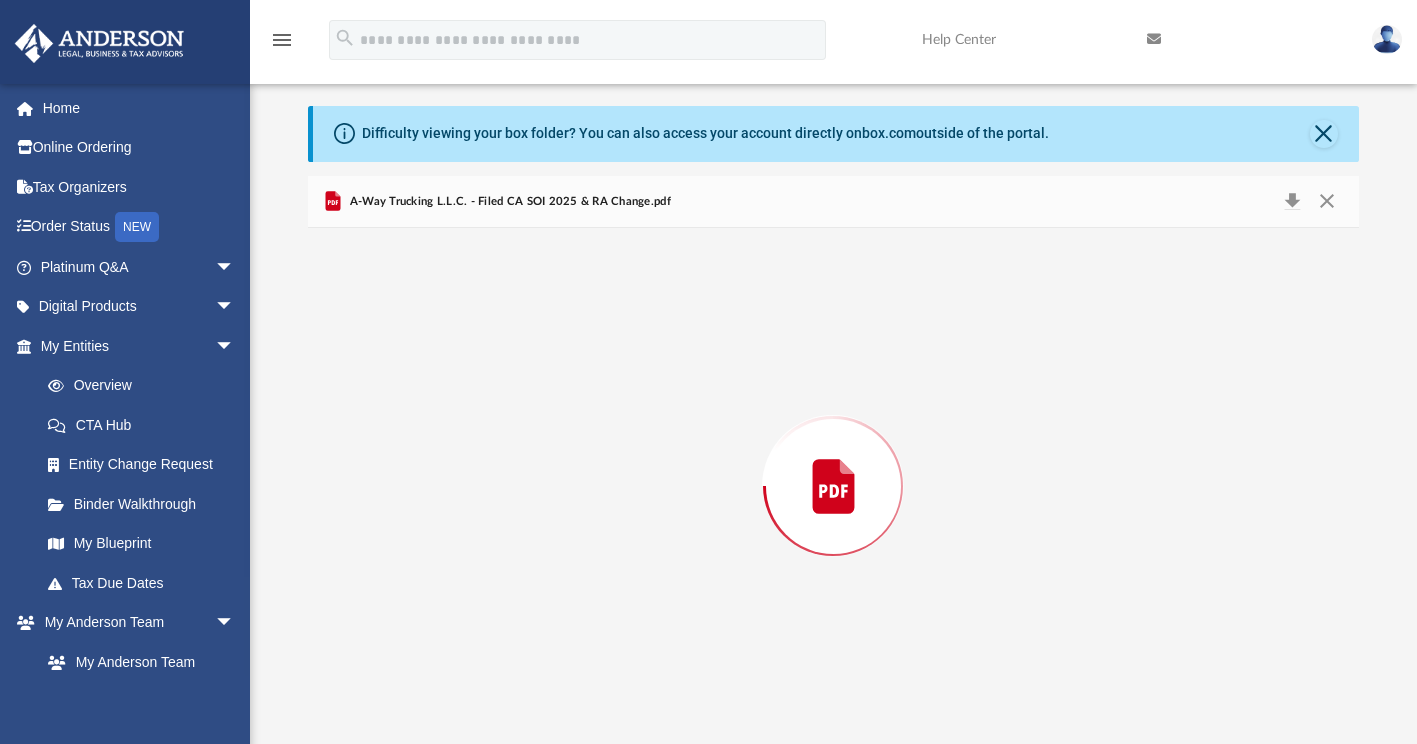click at bounding box center (833, 486) 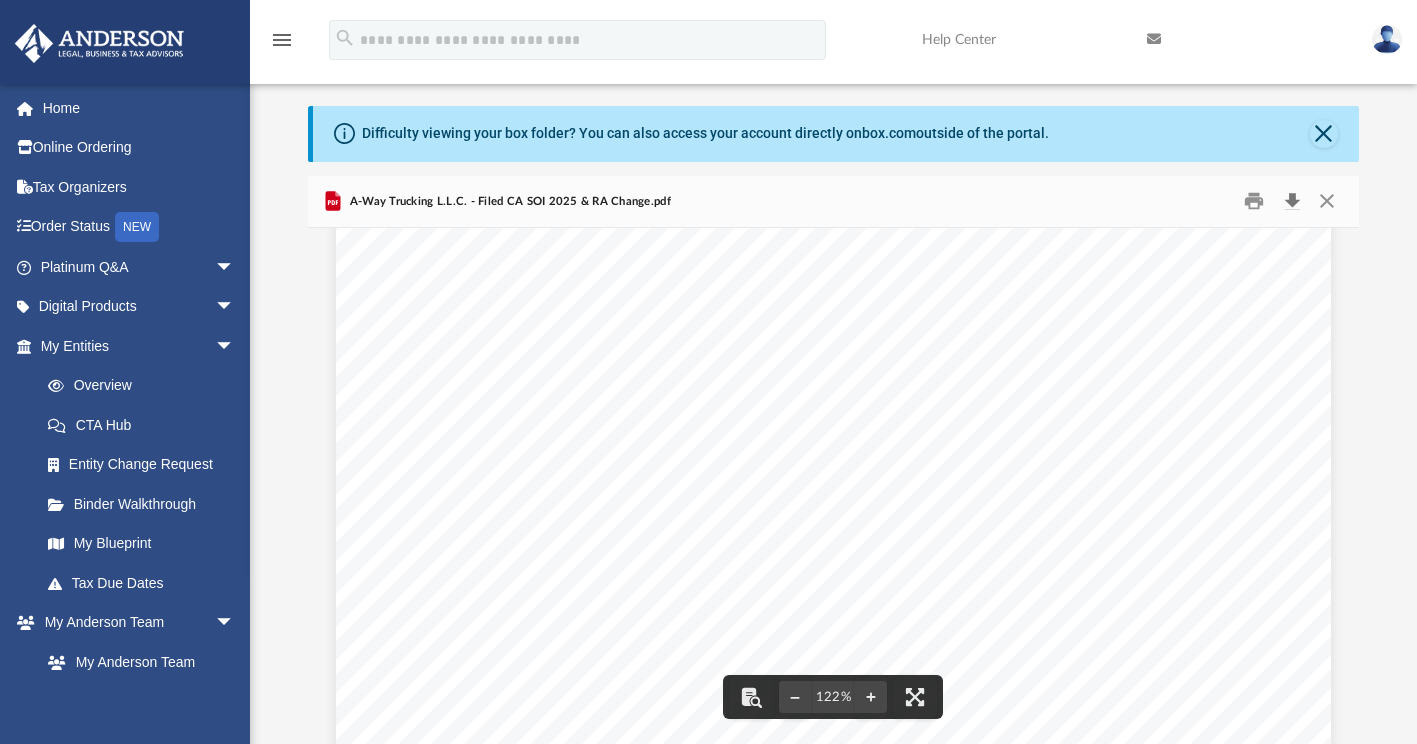 scroll, scrollTop: 801, scrollLeft: 0, axis: vertical 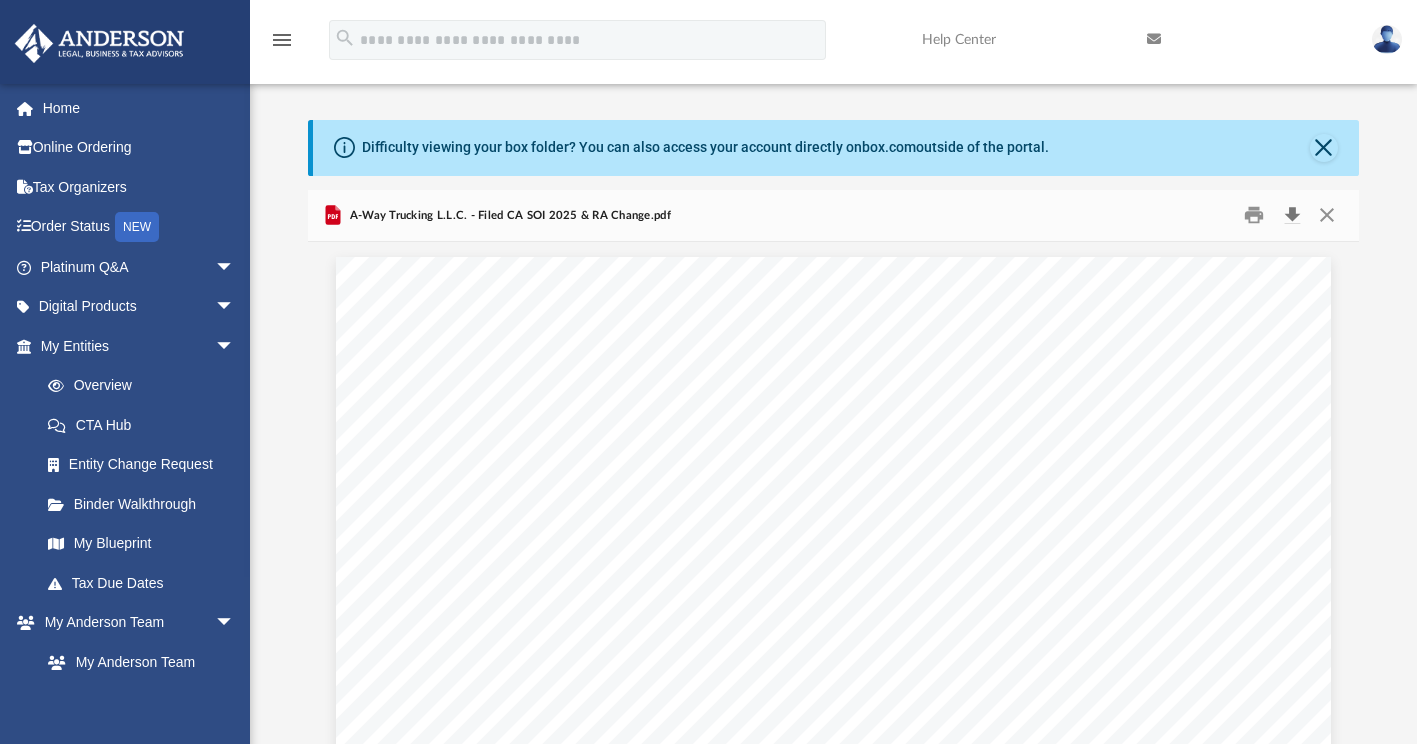 click at bounding box center (1292, 215) 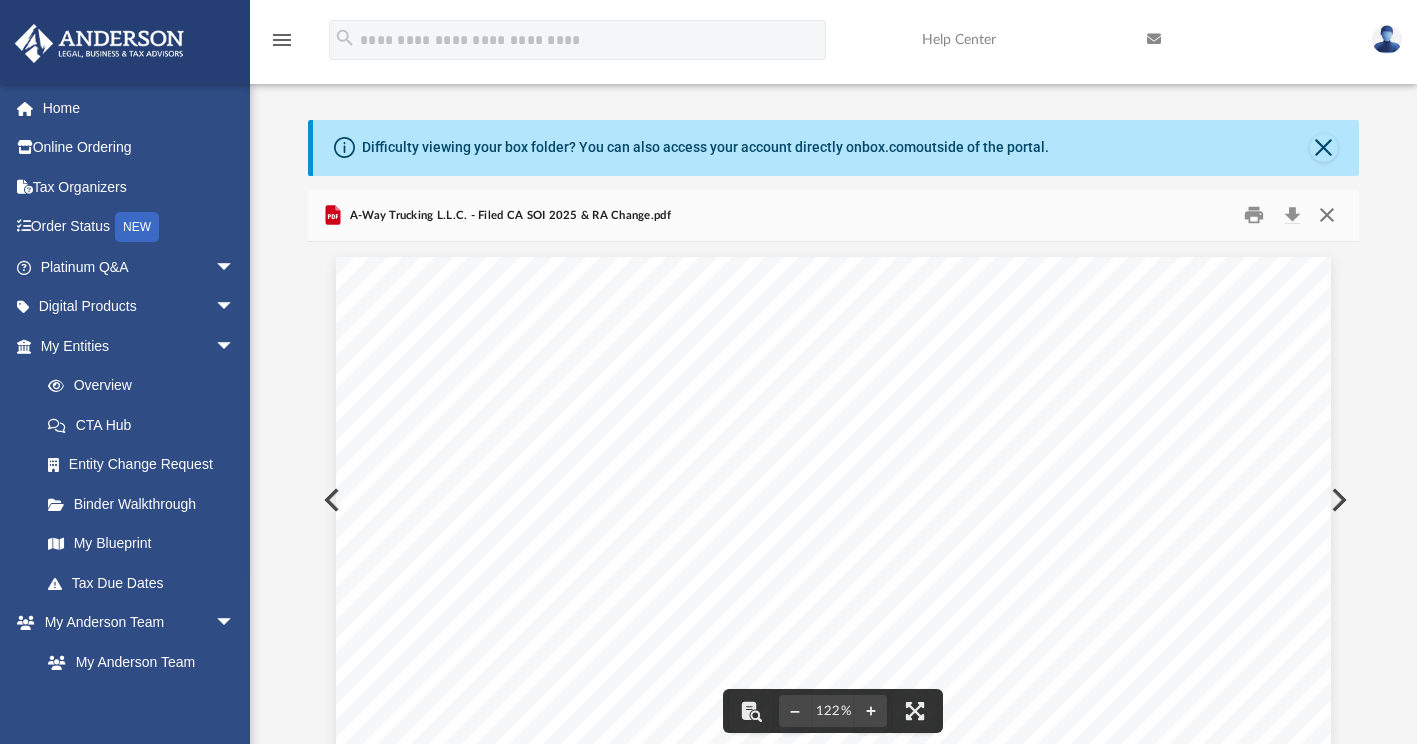 click at bounding box center [1327, 215] 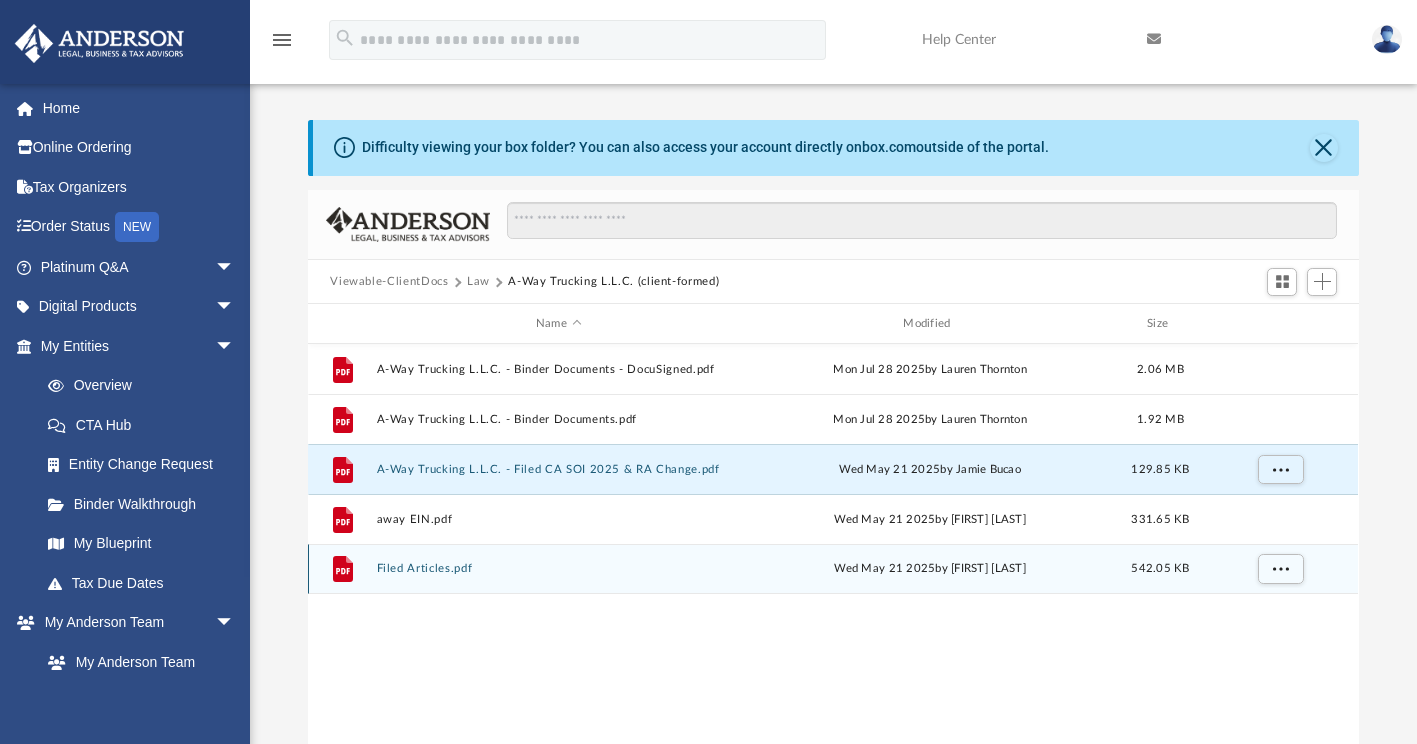 click on "File Filed Articles.pdf Wed May 21 2025  by [FIRST] [LAST] 542.05 KB" at bounding box center (833, 569) 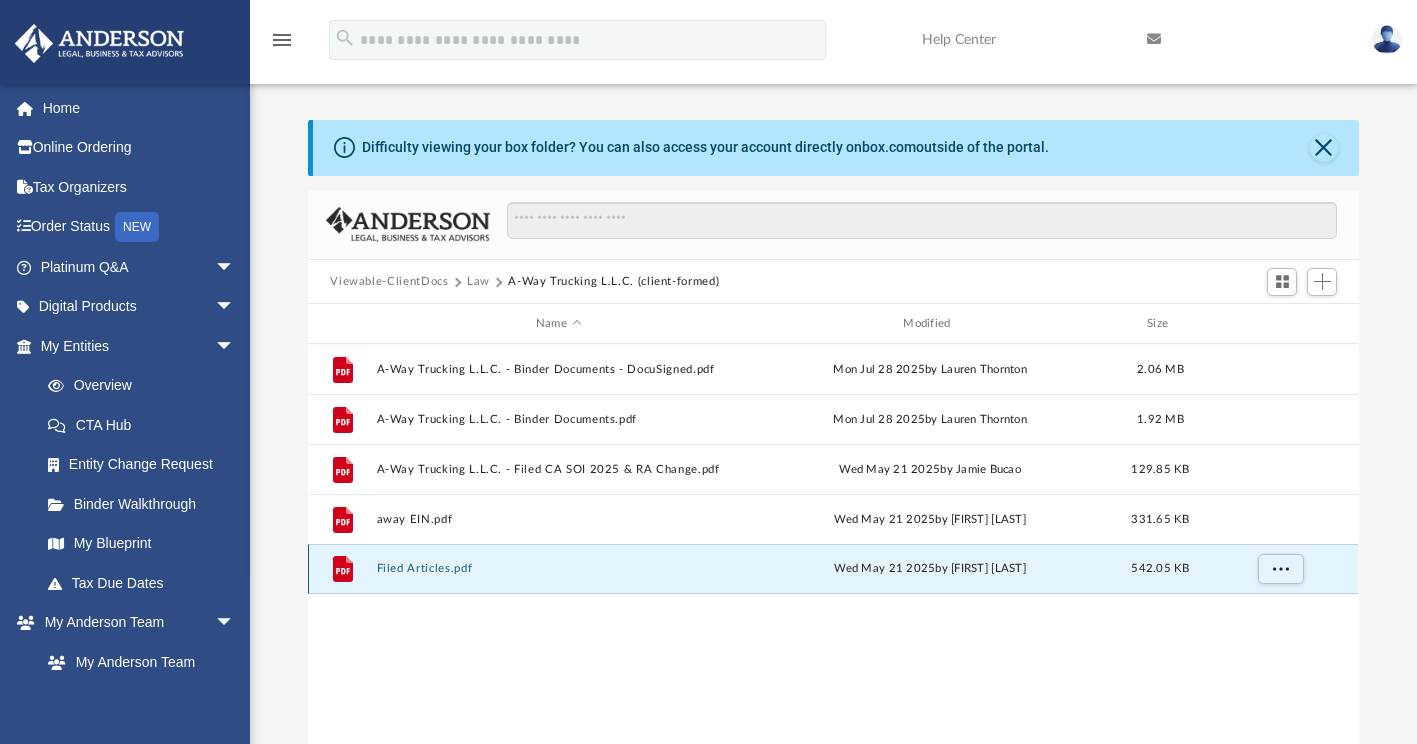 click on "File Filed Articles.pdf Wed May 21 2025  by [FIRST] [LAST] 542.05 KB" at bounding box center (833, 569) 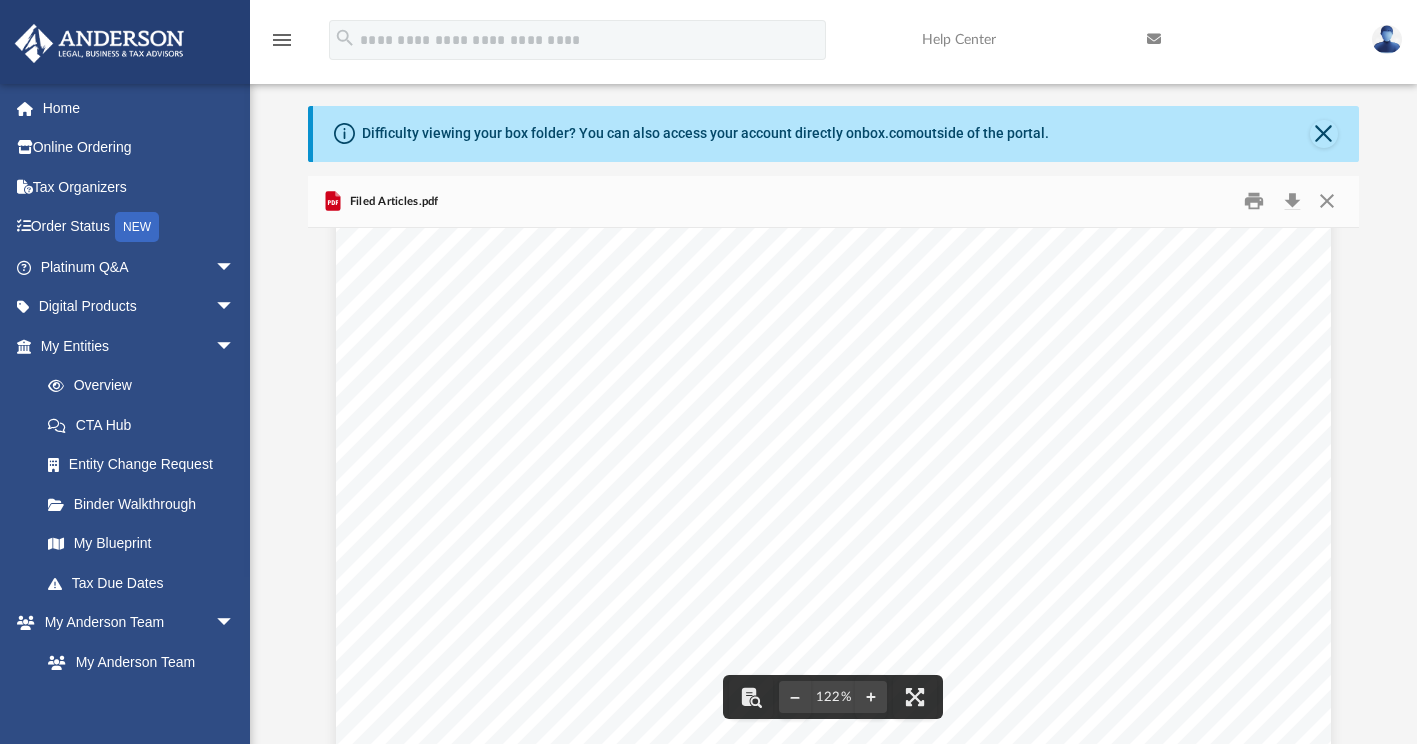 scroll, scrollTop: 801, scrollLeft: 0, axis: vertical 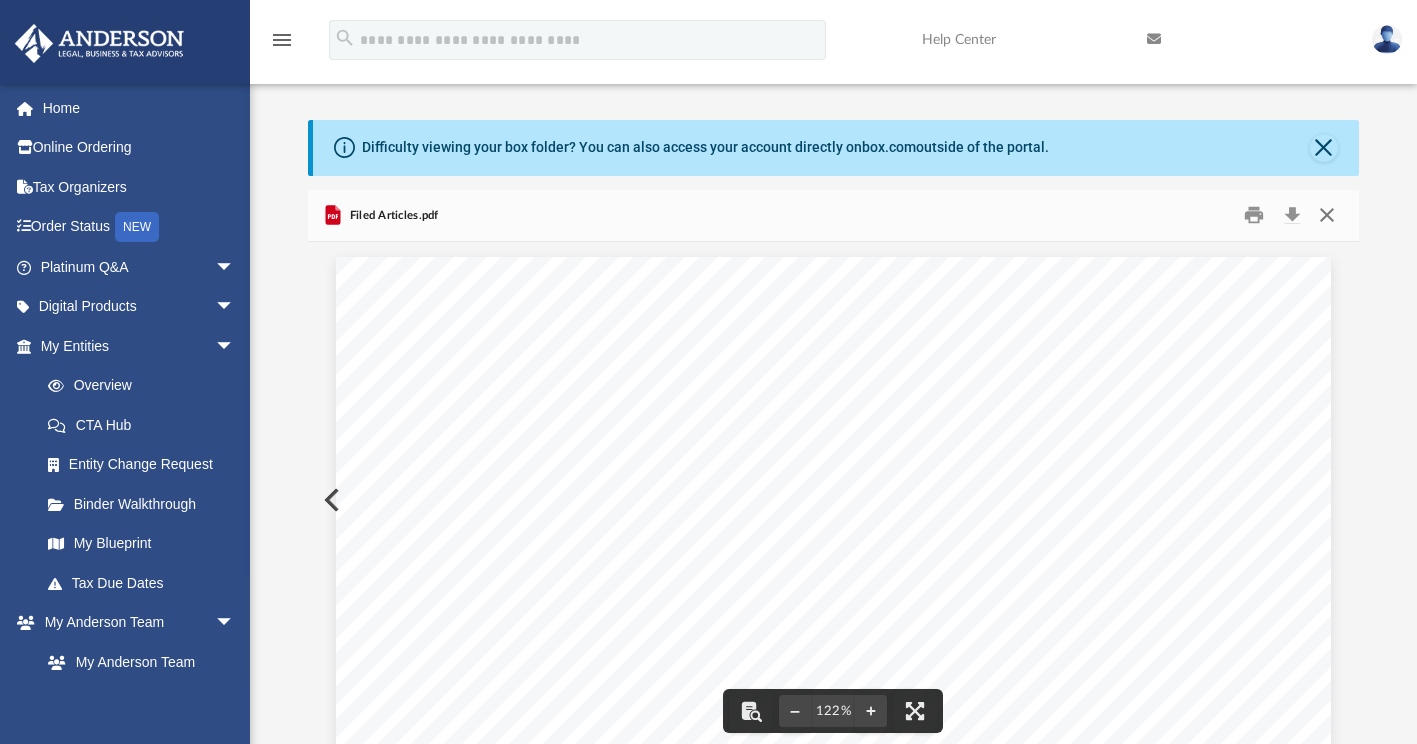 click at bounding box center [1327, 215] 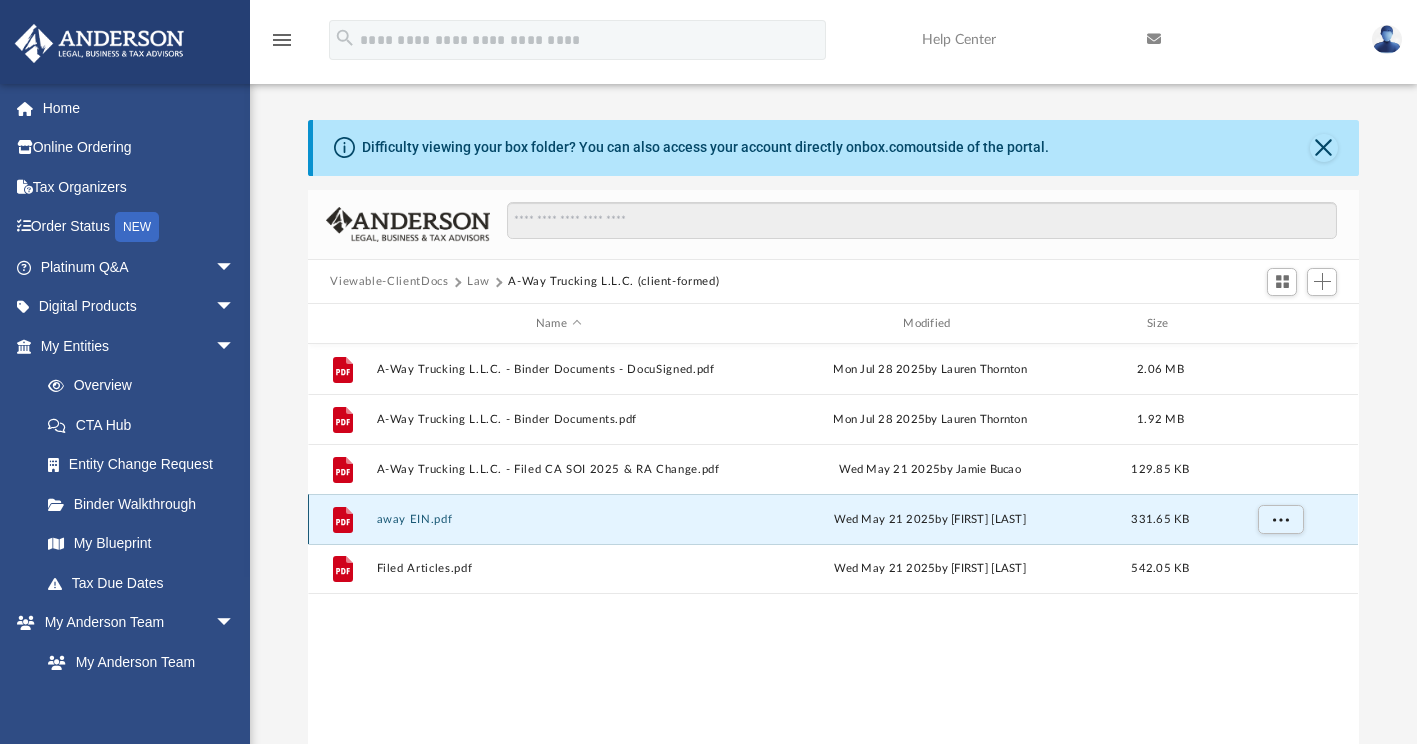 click on "away EIN.pdf" at bounding box center (558, 519) 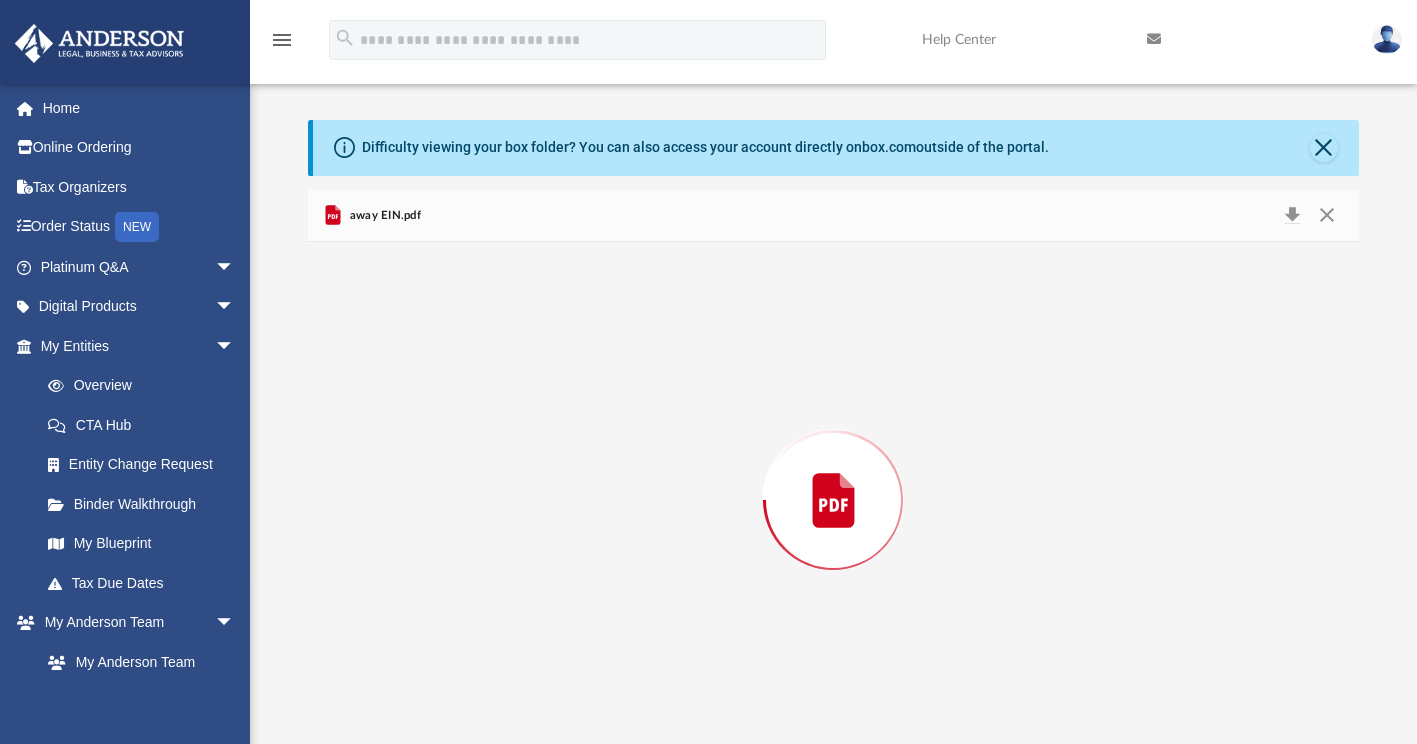 scroll, scrollTop: 14, scrollLeft: 0, axis: vertical 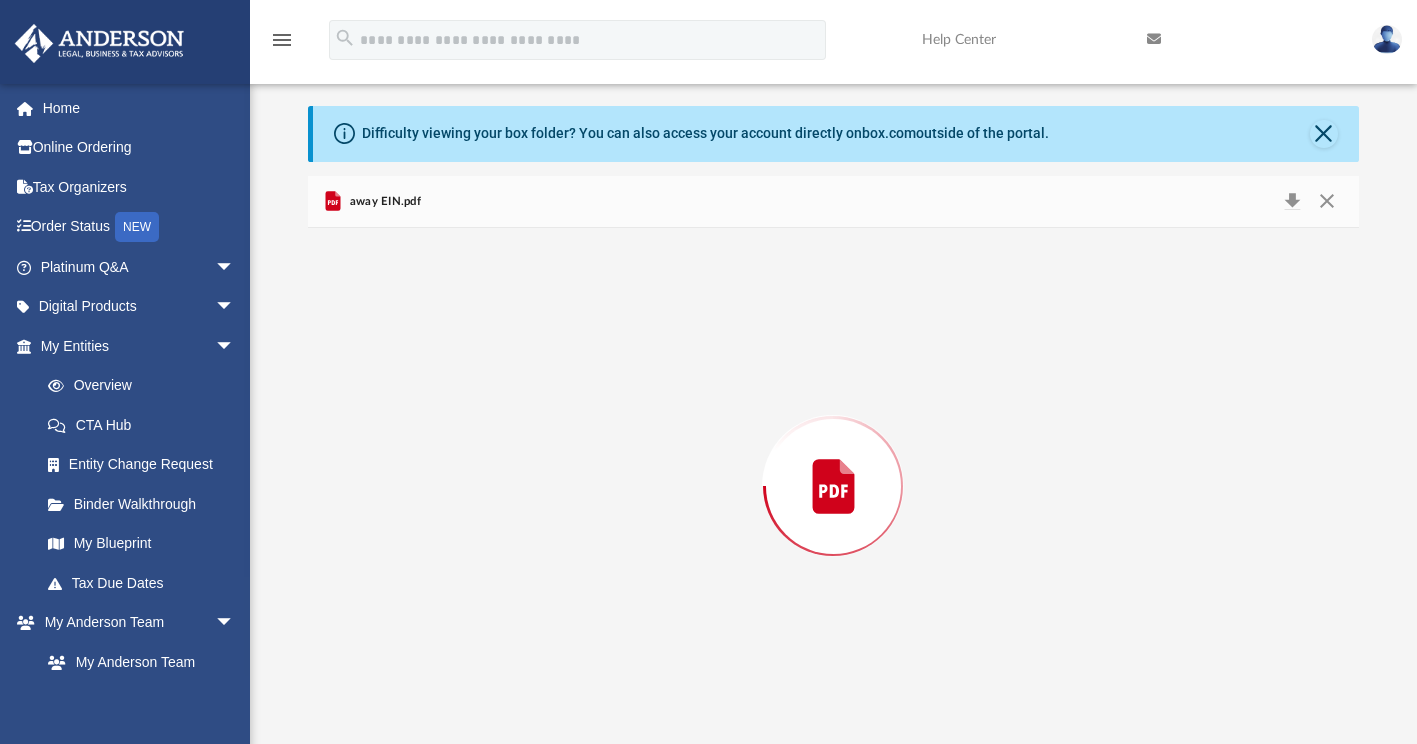 click at bounding box center (833, 486) 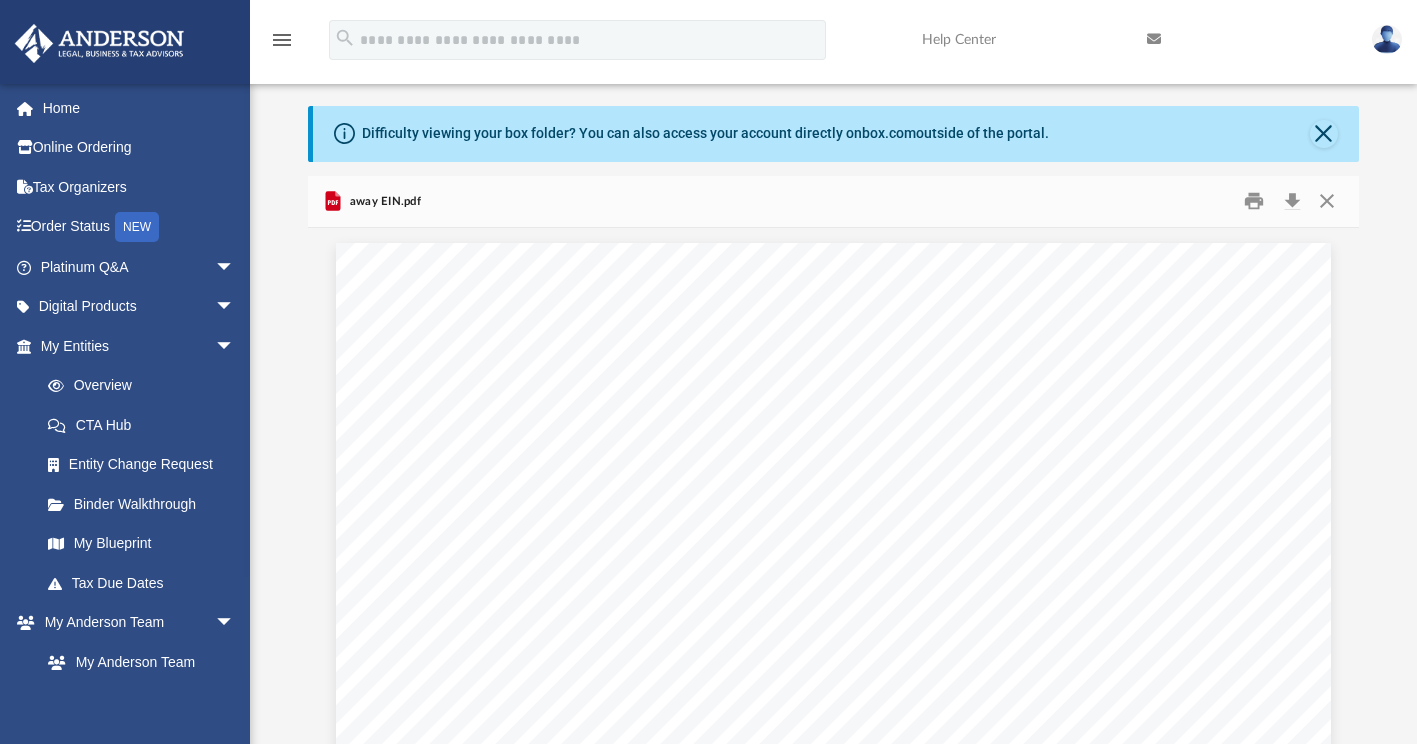 scroll, scrollTop: 1385, scrollLeft: 0, axis: vertical 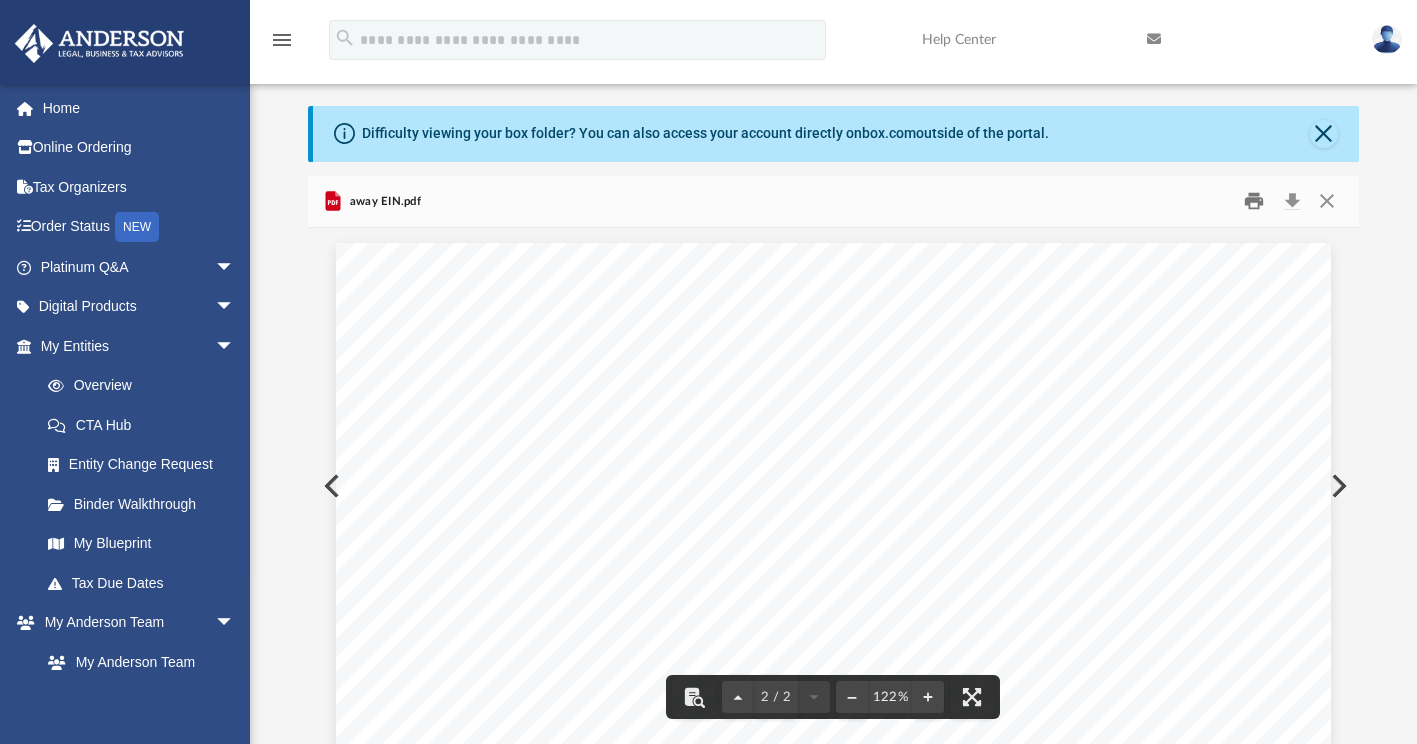 click at bounding box center [1254, 201] 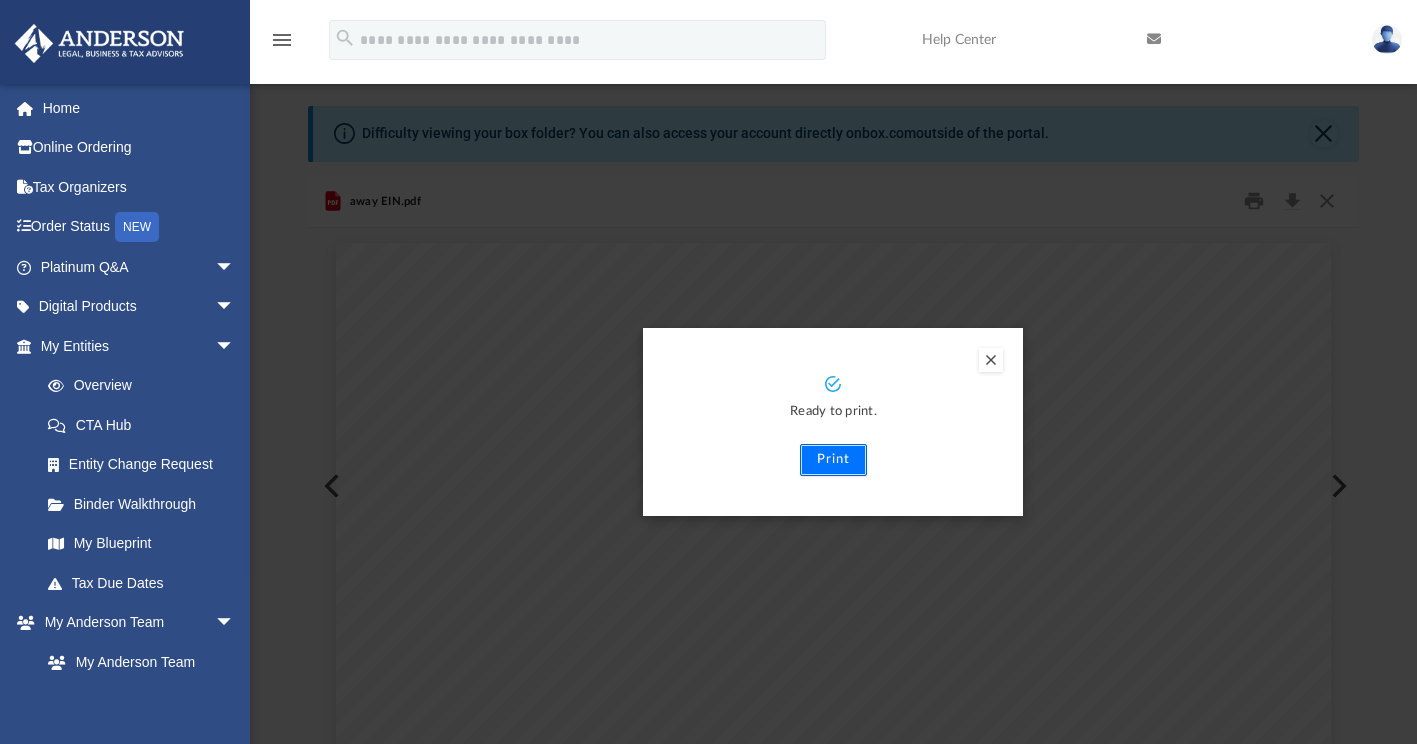 click on "Print" at bounding box center [833, 460] 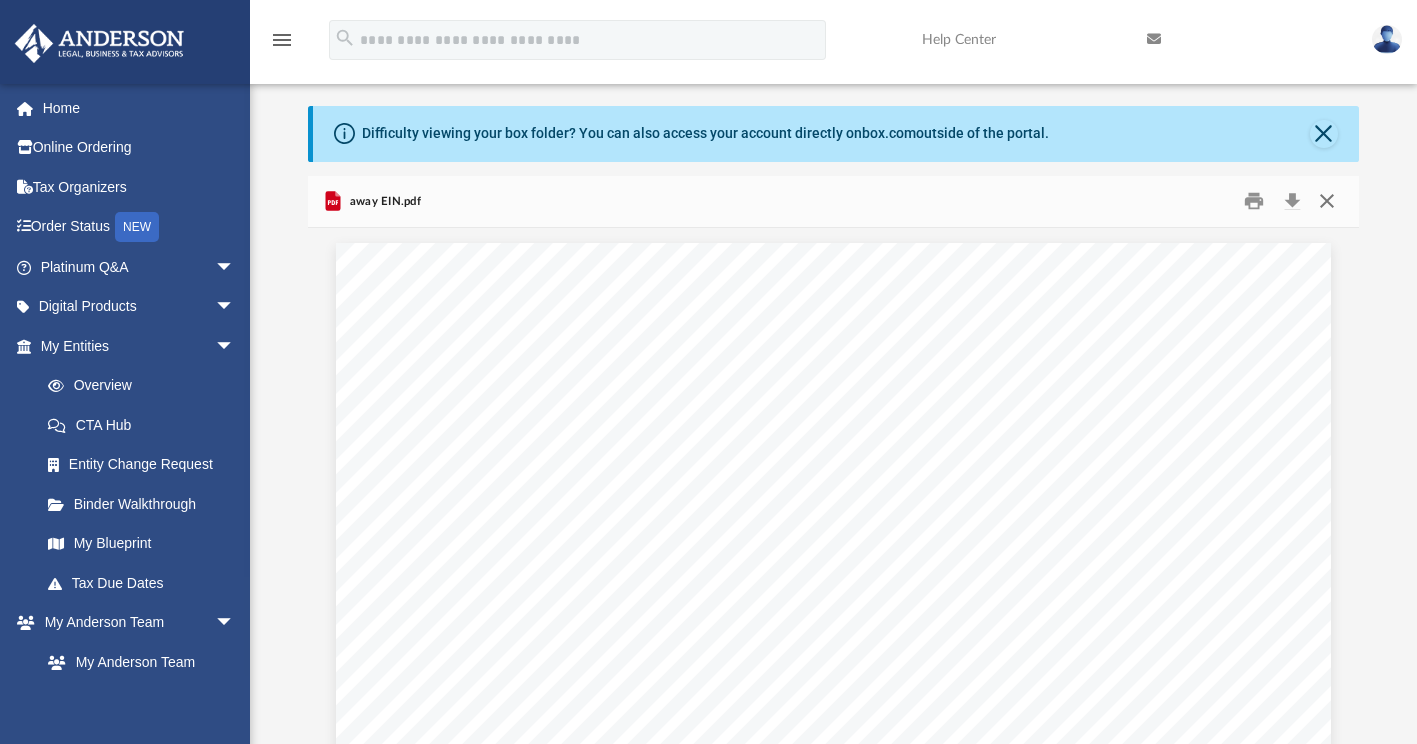 click at bounding box center [1327, 201] 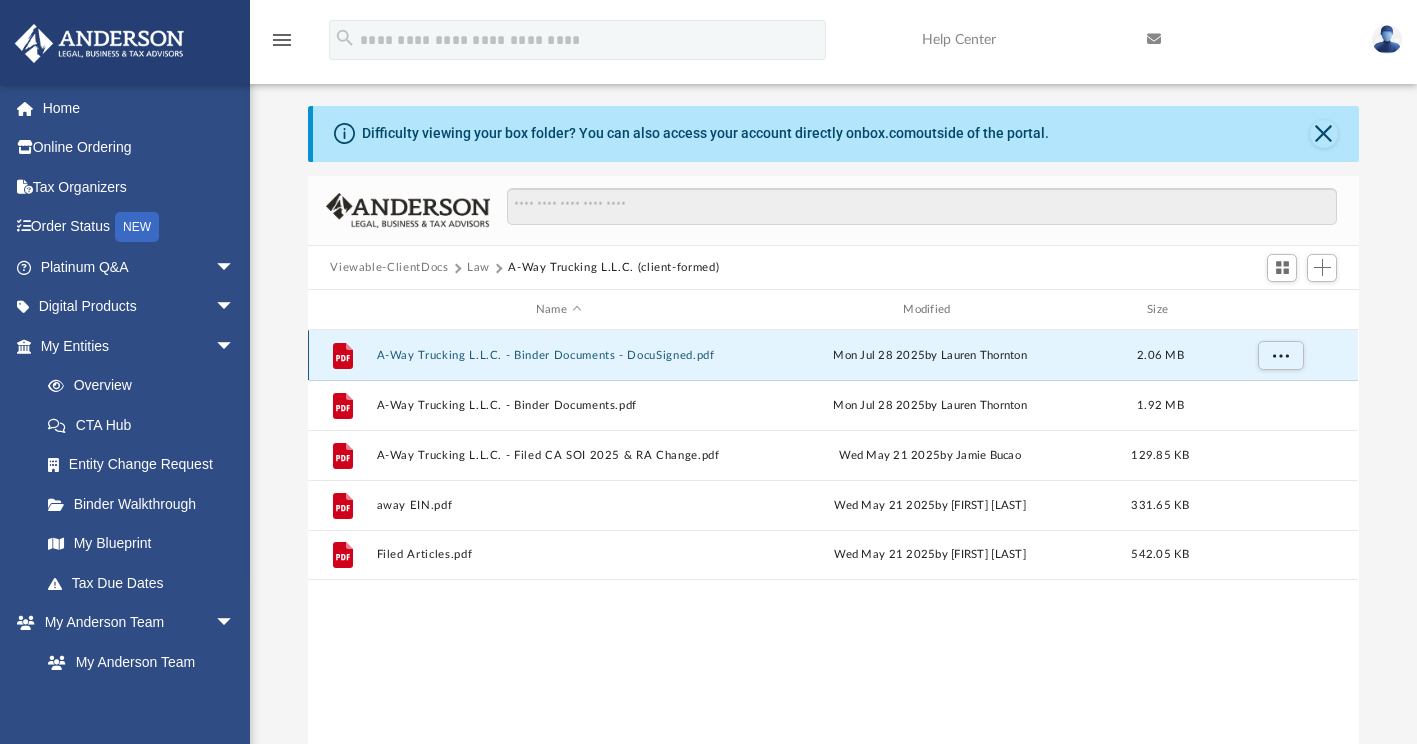 click on "A-Way Trucking L.L.C. - Binder Documents - DocuSigned.pdf" at bounding box center [558, 355] 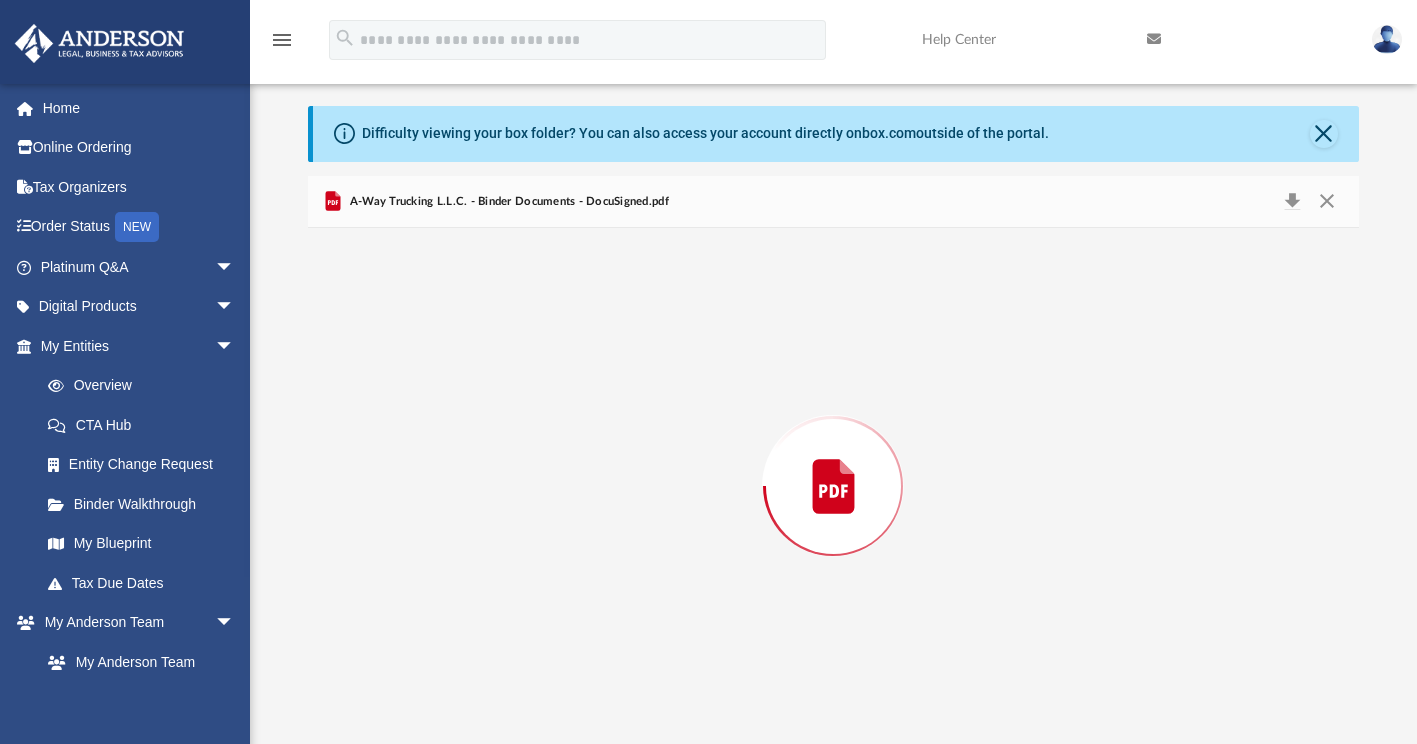 click at bounding box center (833, 486) 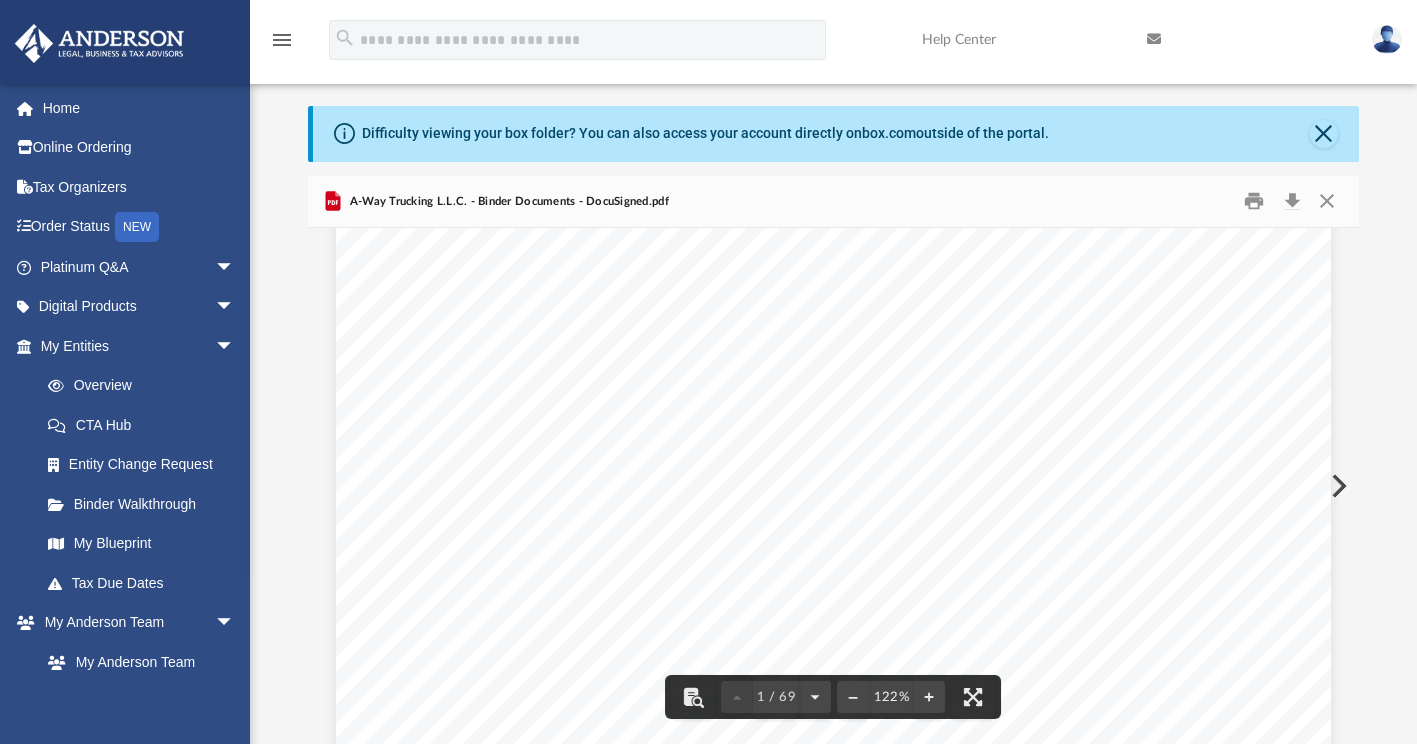 scroll, scrollTop: 0, scrollLeft: 0, axis: both 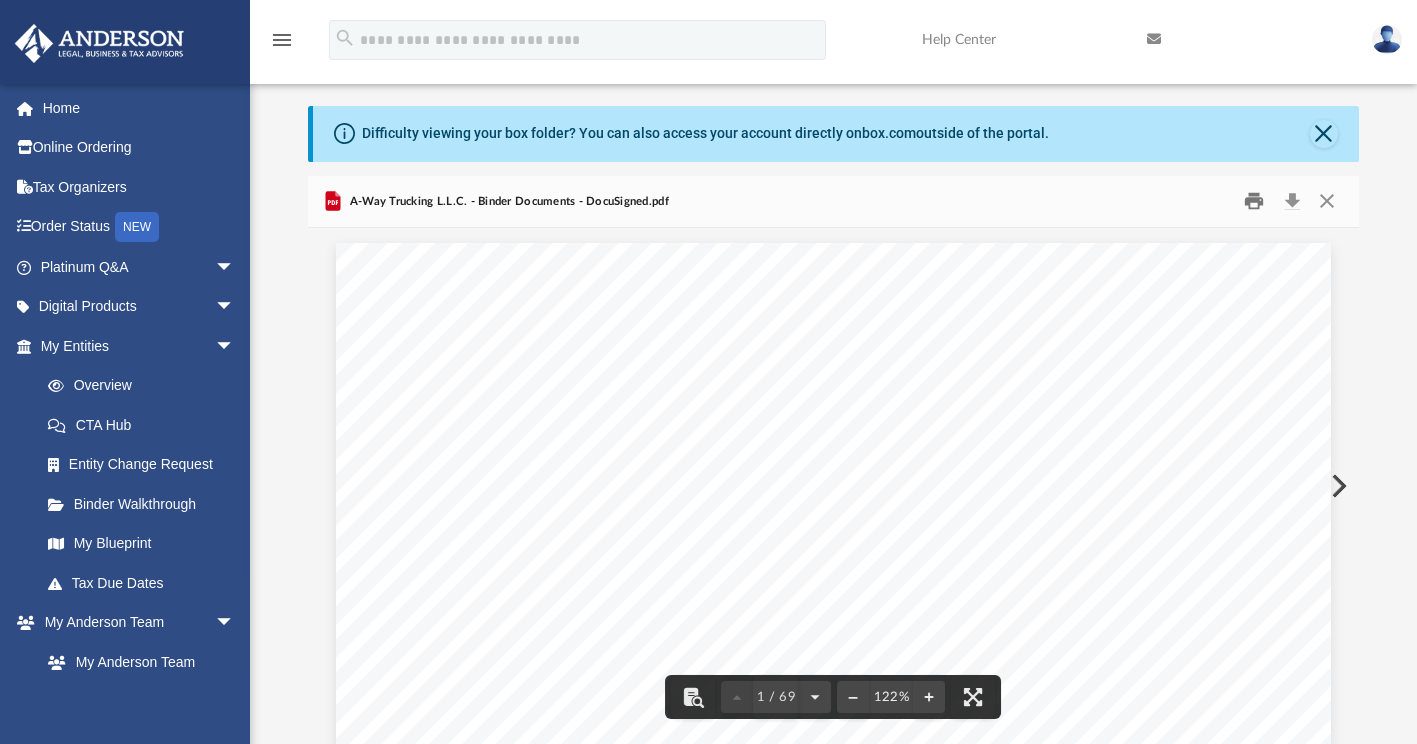 click at bounding box center [1254, 201] 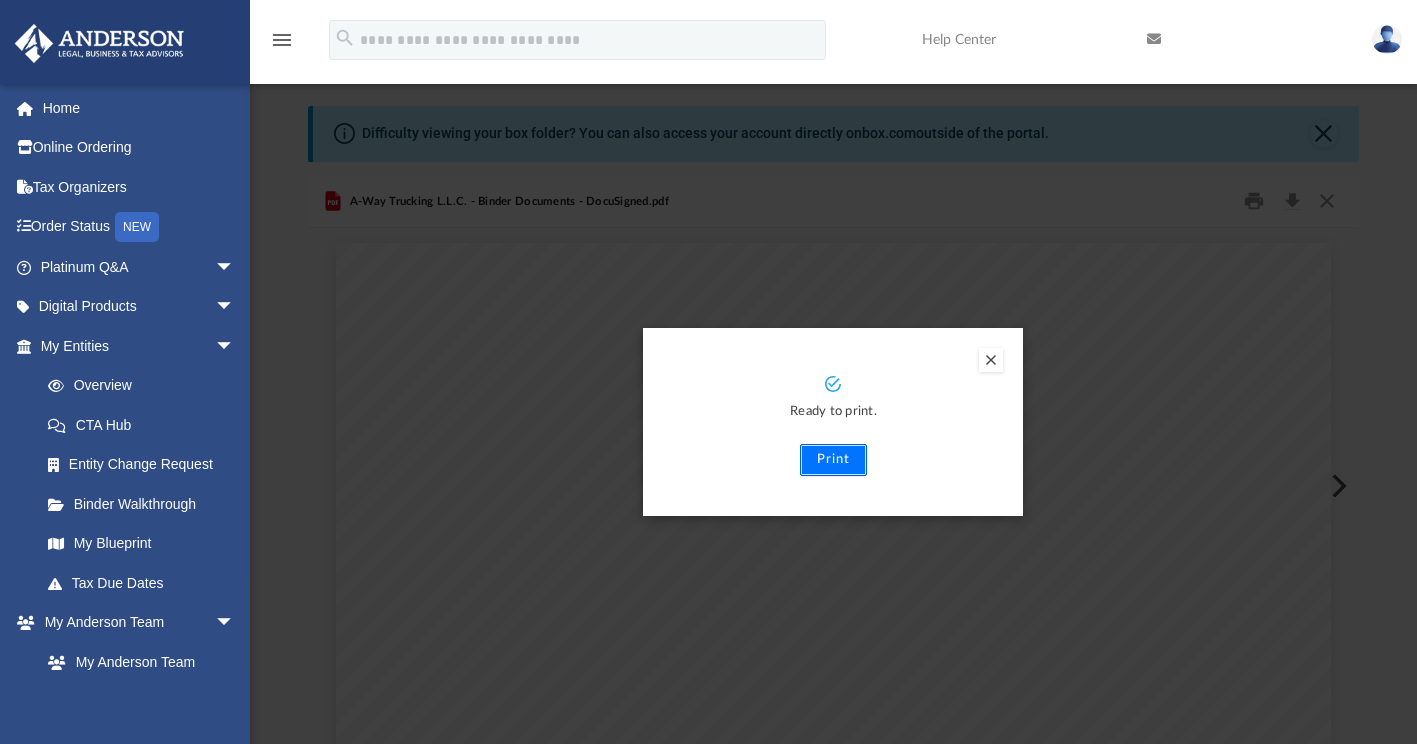 click on "Print" at bounding box center (833, 460) 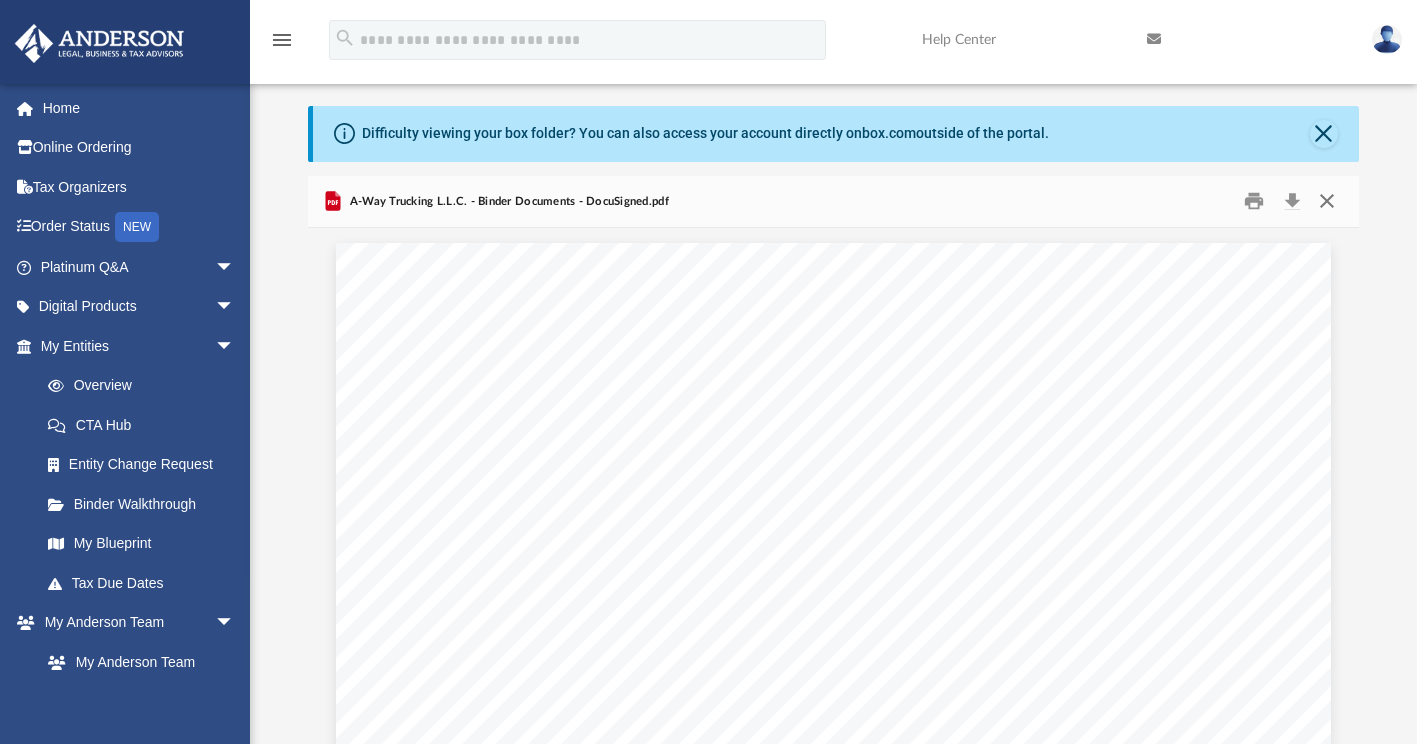 click at bounding box center [1327, 201] 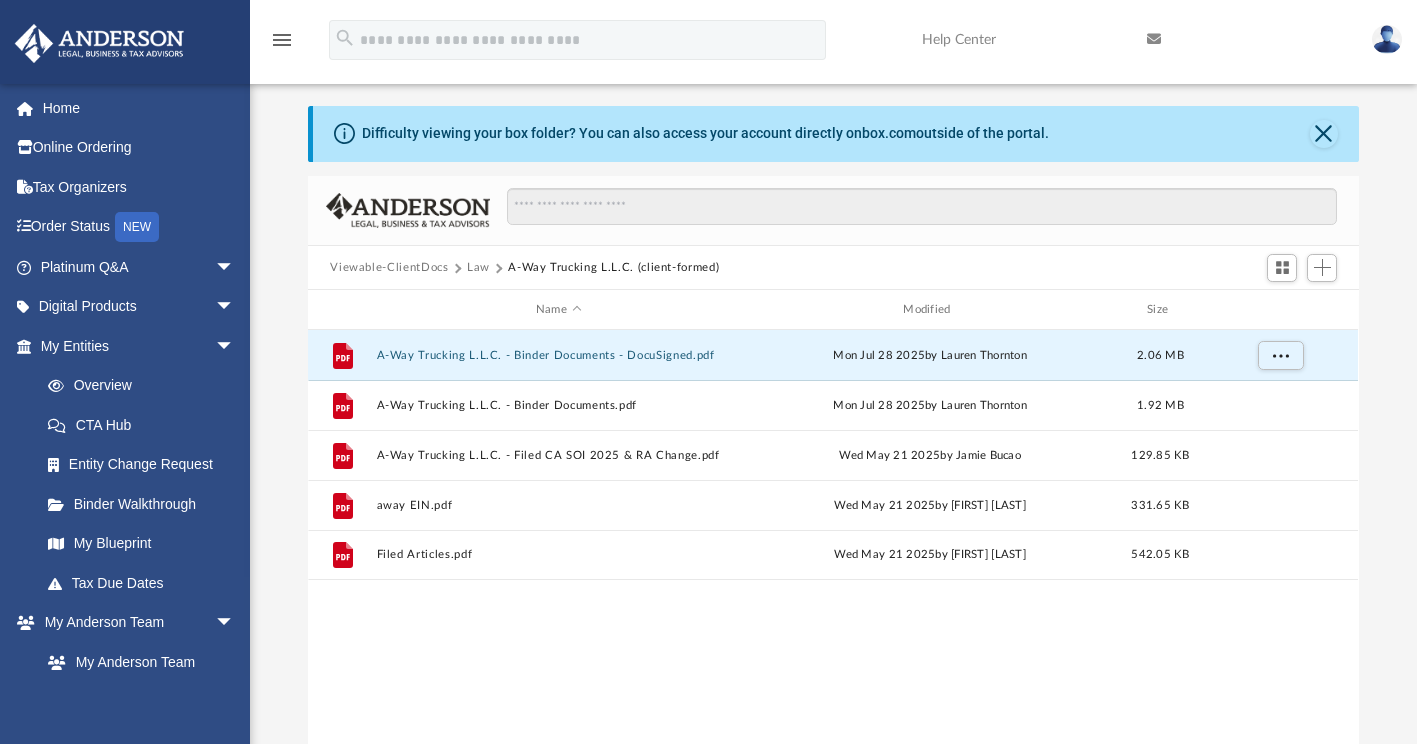 click on "Law" at bounding box center [478, 268] 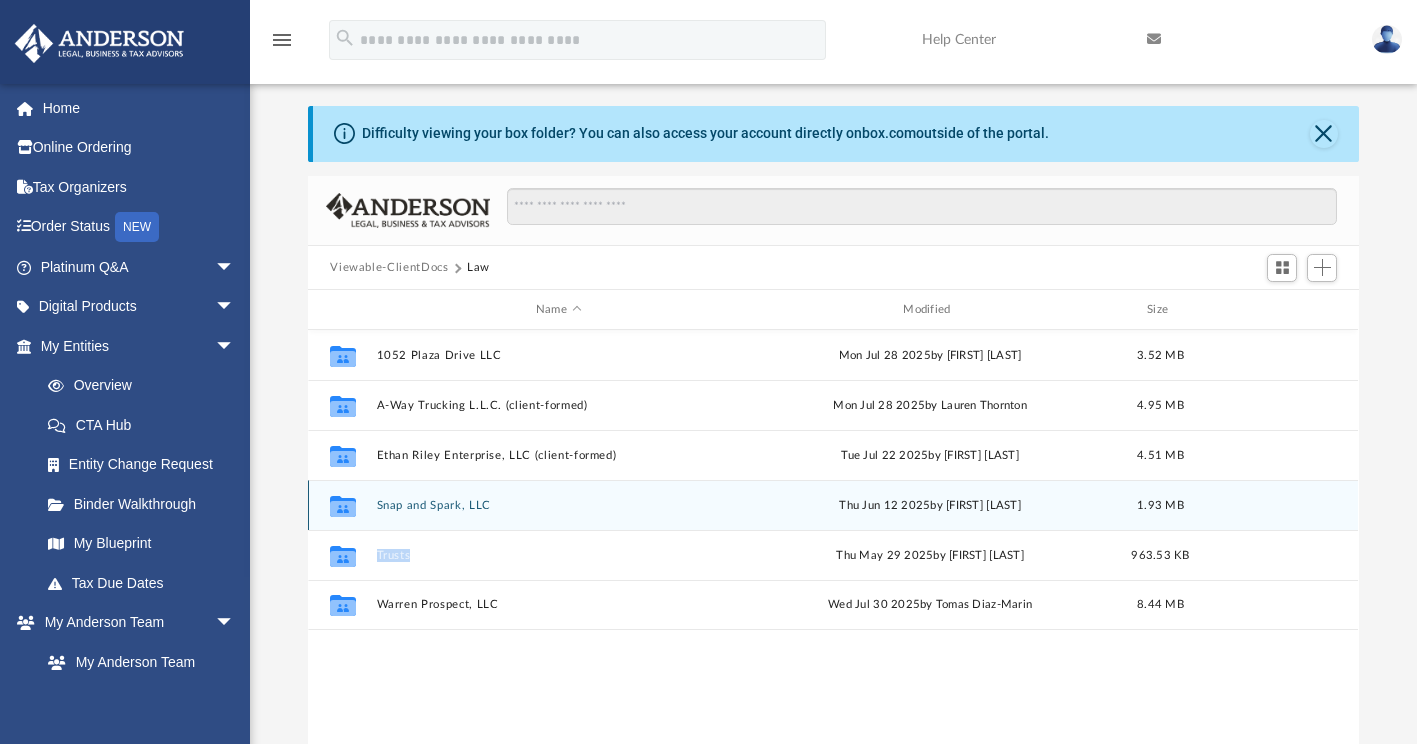click on "Snap and Spark, LLC" at bounding box center (558, 505) 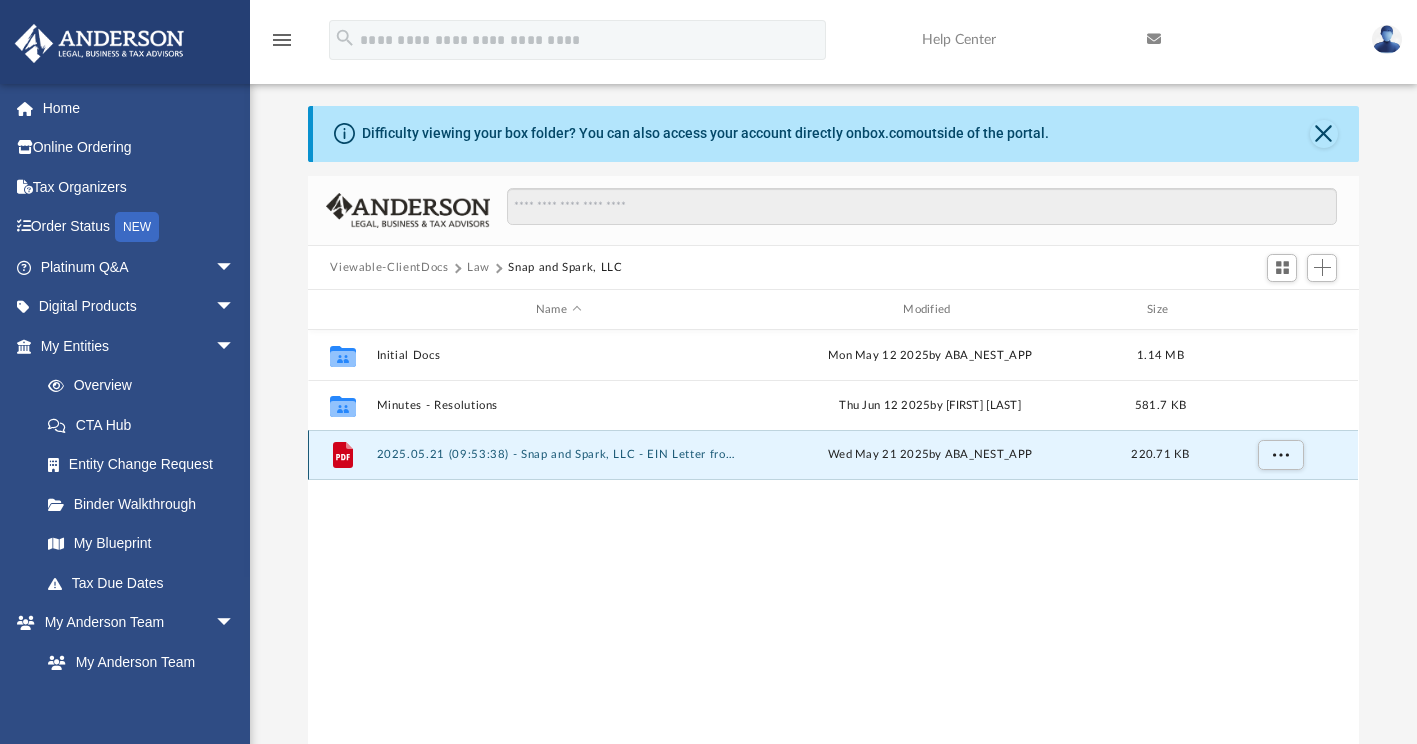 click on "2025.05.21 (09:53:38) - Snap and Spark, LLC - EIN Letter from IRS.pdf" at bounding box center (558, 455) 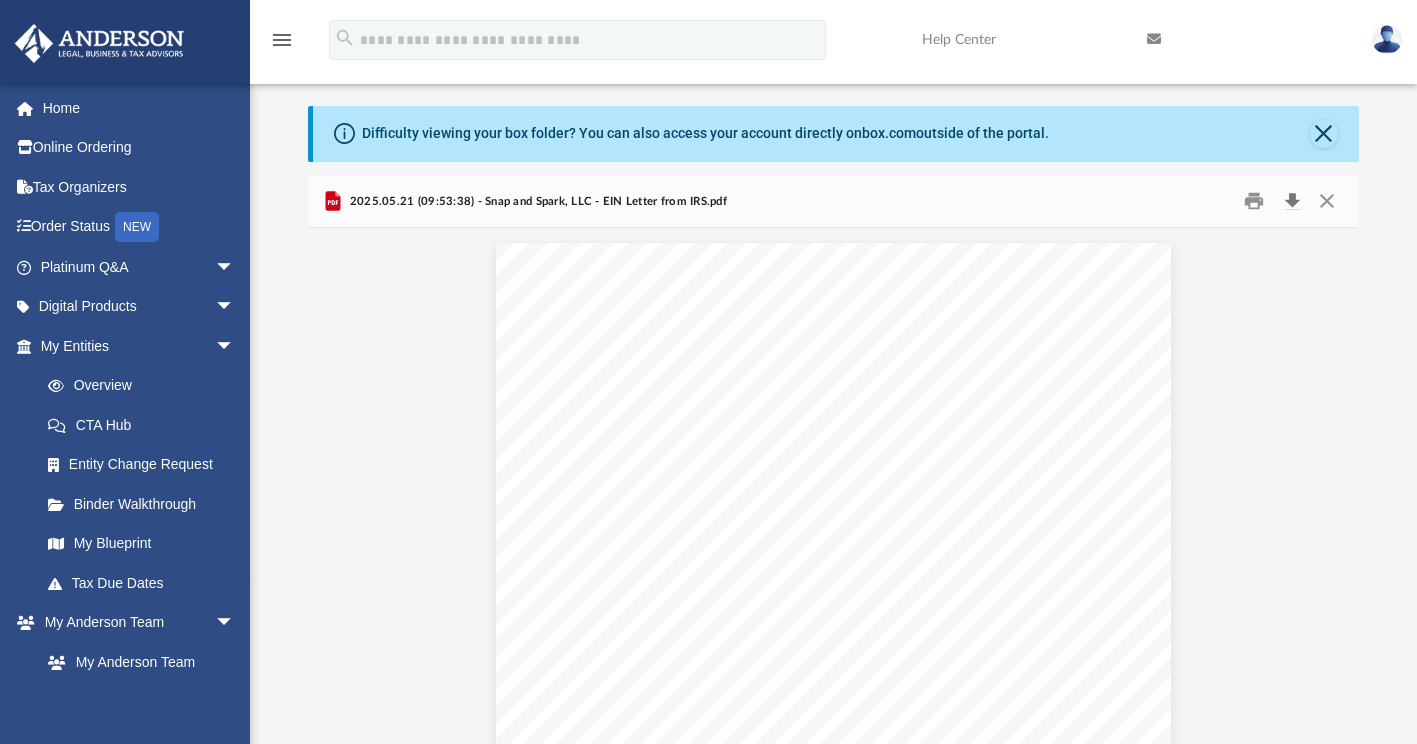 click at bounding box center (1292, 201) 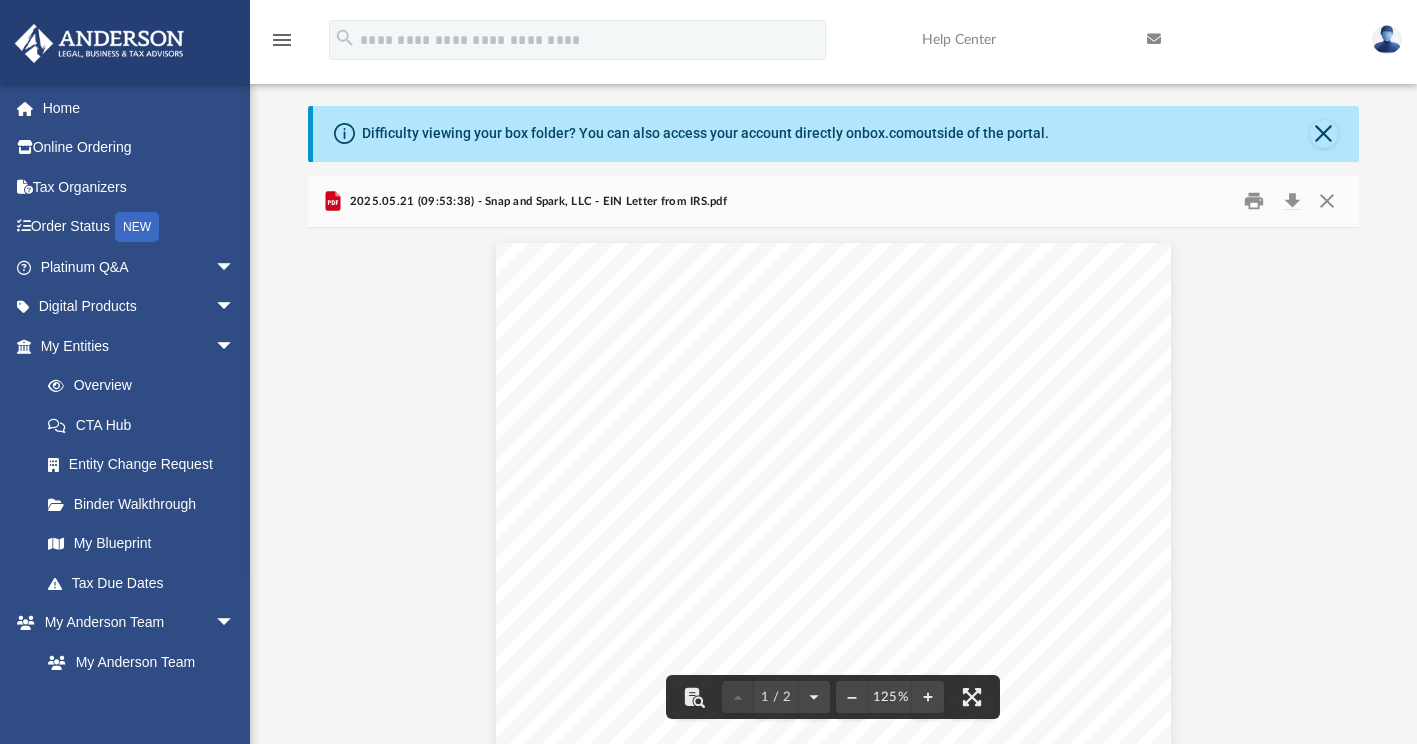 click at bounding box center [833, 1141] 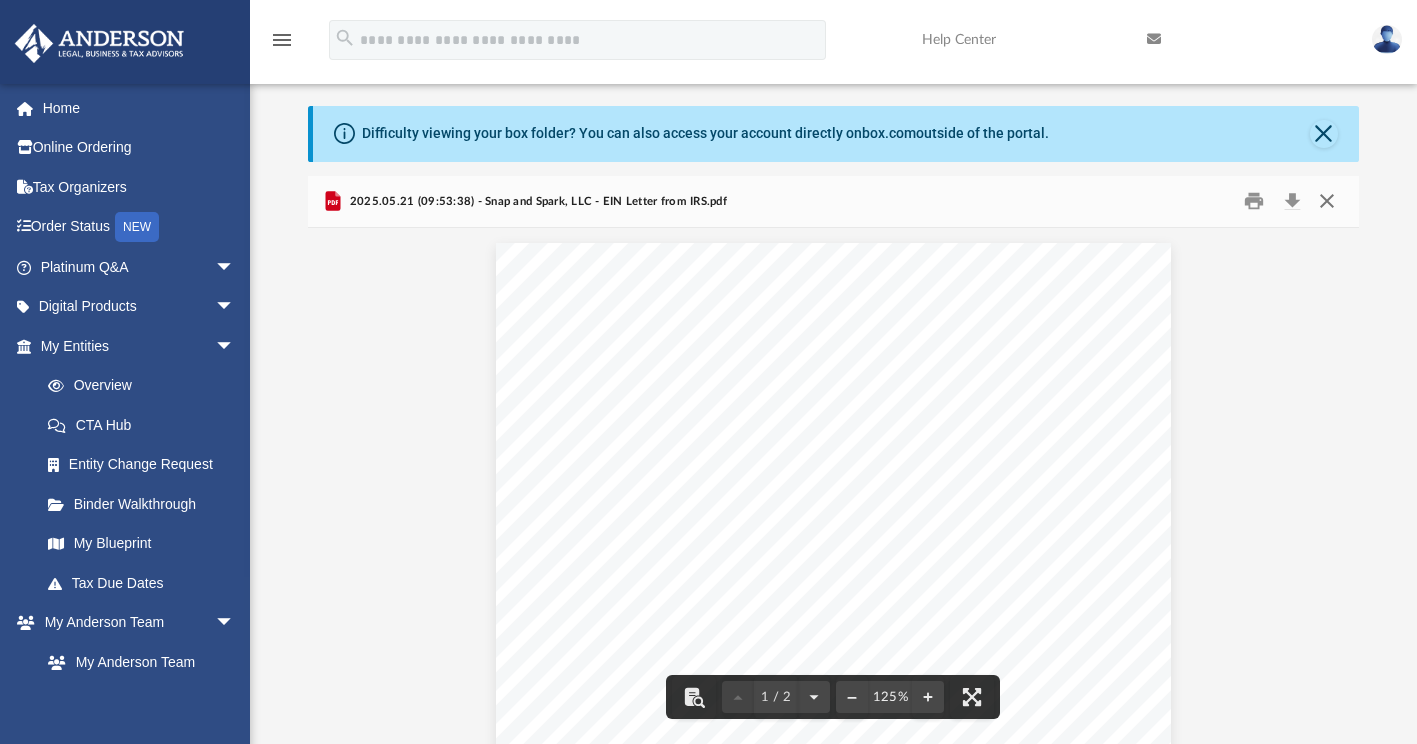 click at bounding box center (1327, 201) 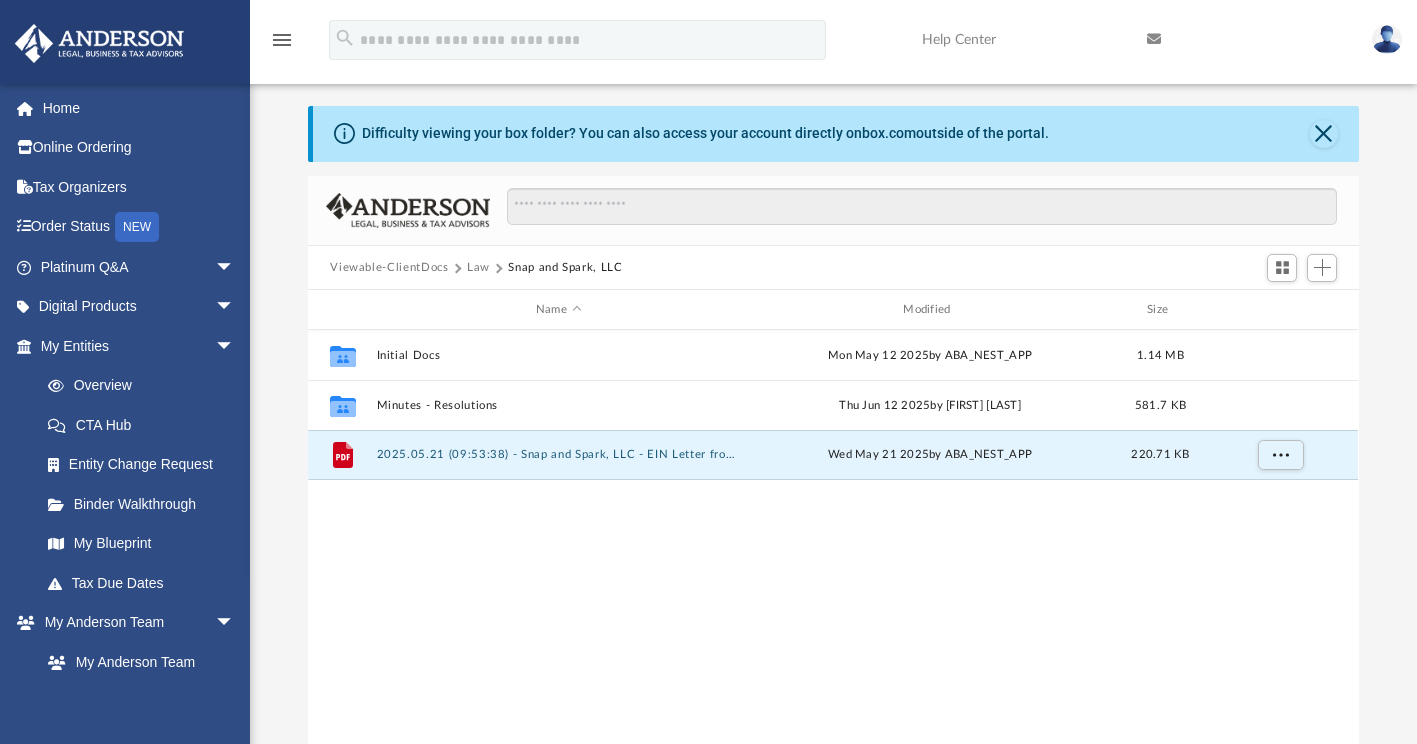 click on "Law" at bounding box center [478, 268] 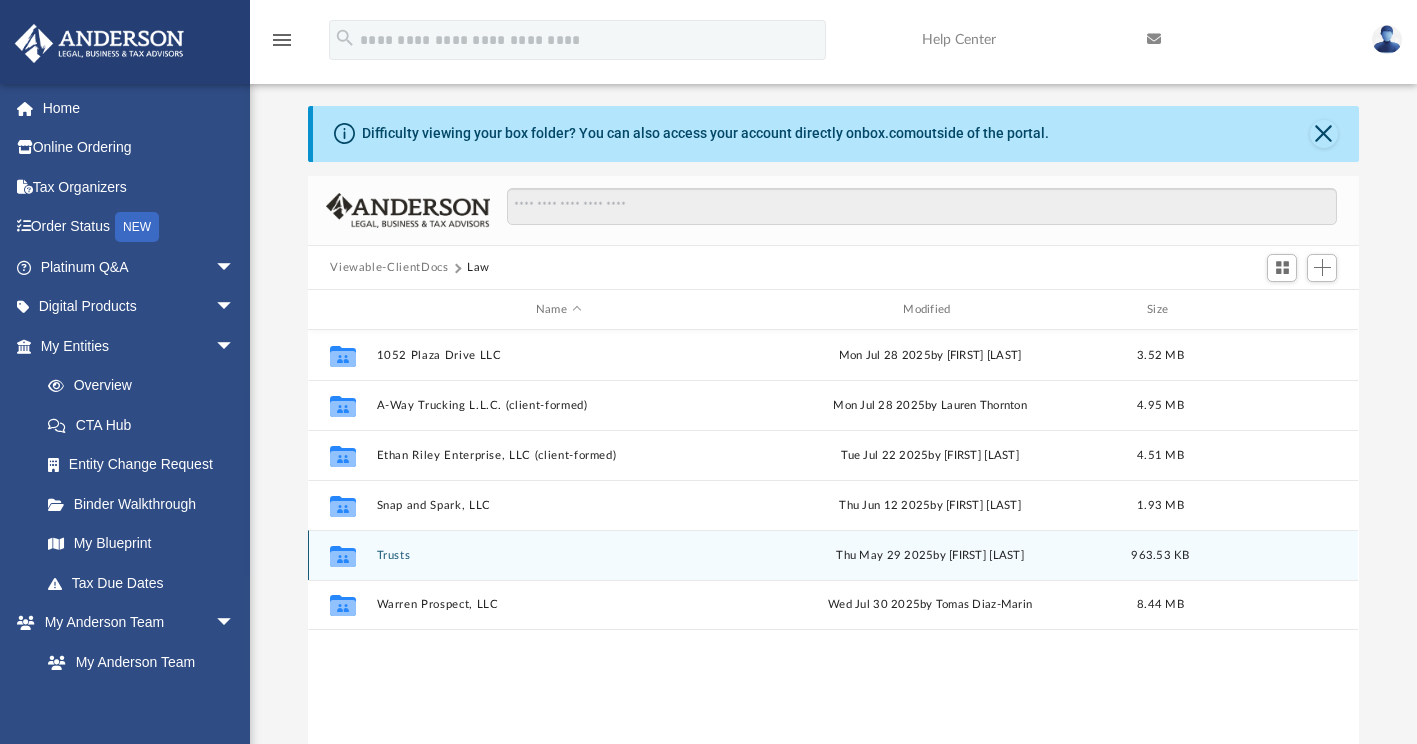 click on "Collaborated Folder Trusts Thu May 29 2025  by [FIRST] [LAST] 963.53 KB" at bounding box center (833, 555) 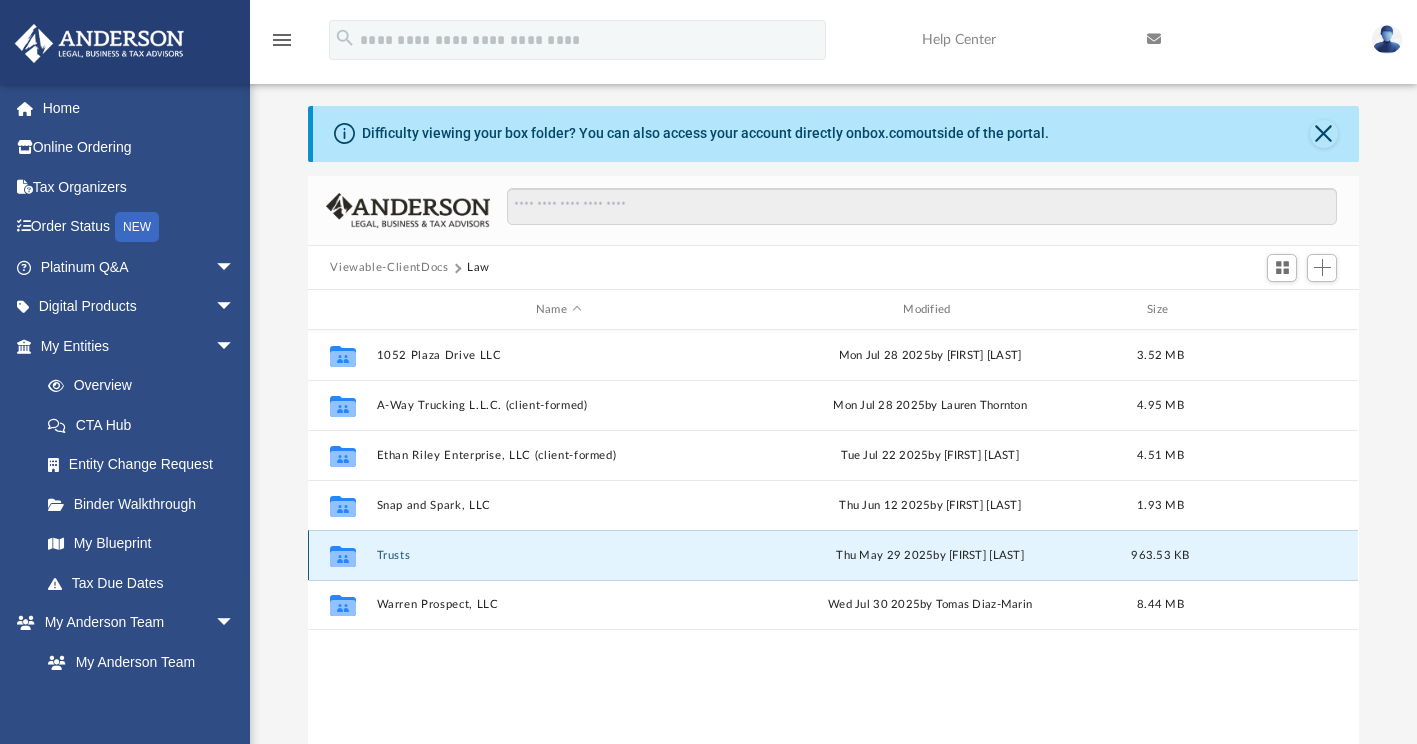 click on "Collaborated Folder Trusts Thu May 29 2025  by [FIRST] [LAST] 963.53 KB" at bounding box center [833, 555] 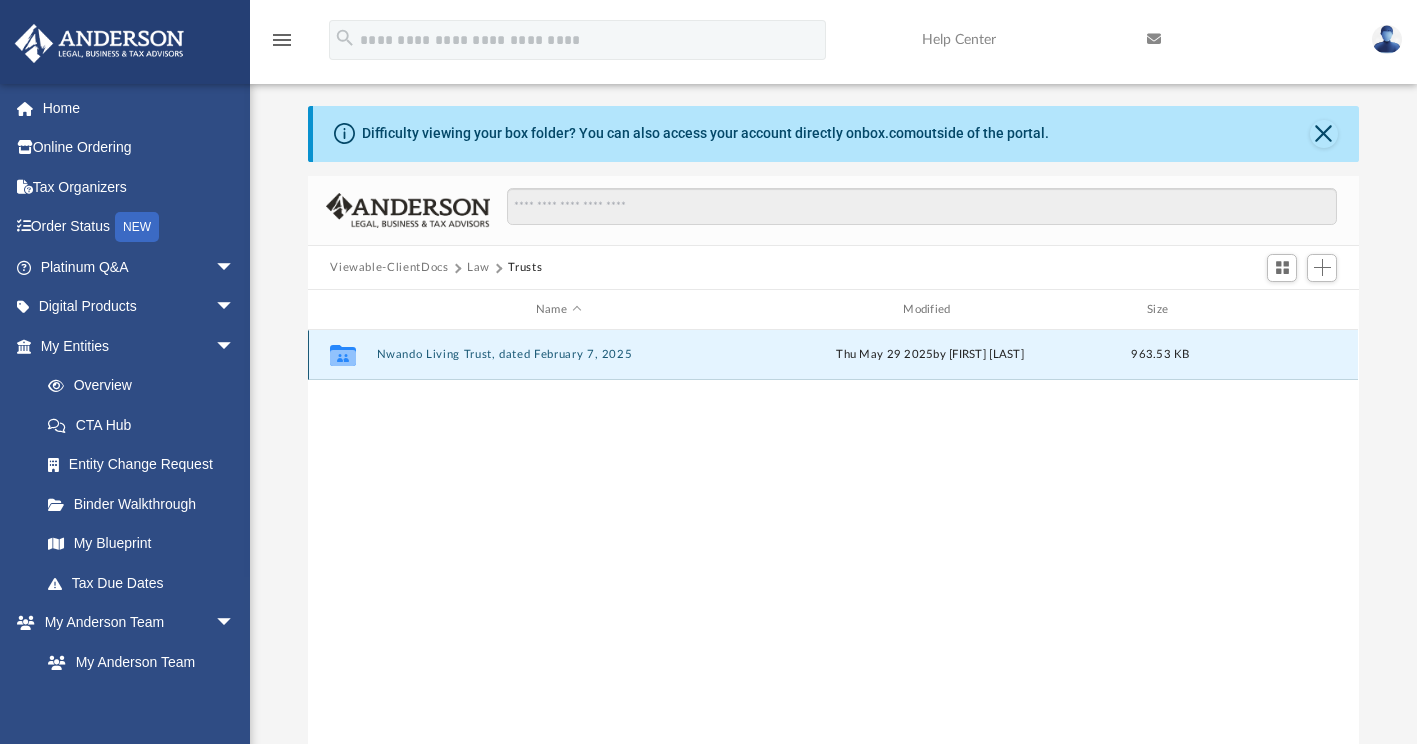 click on "Nwando Living Trust, dated February 7, 2025" at bounding box center (558, 355) 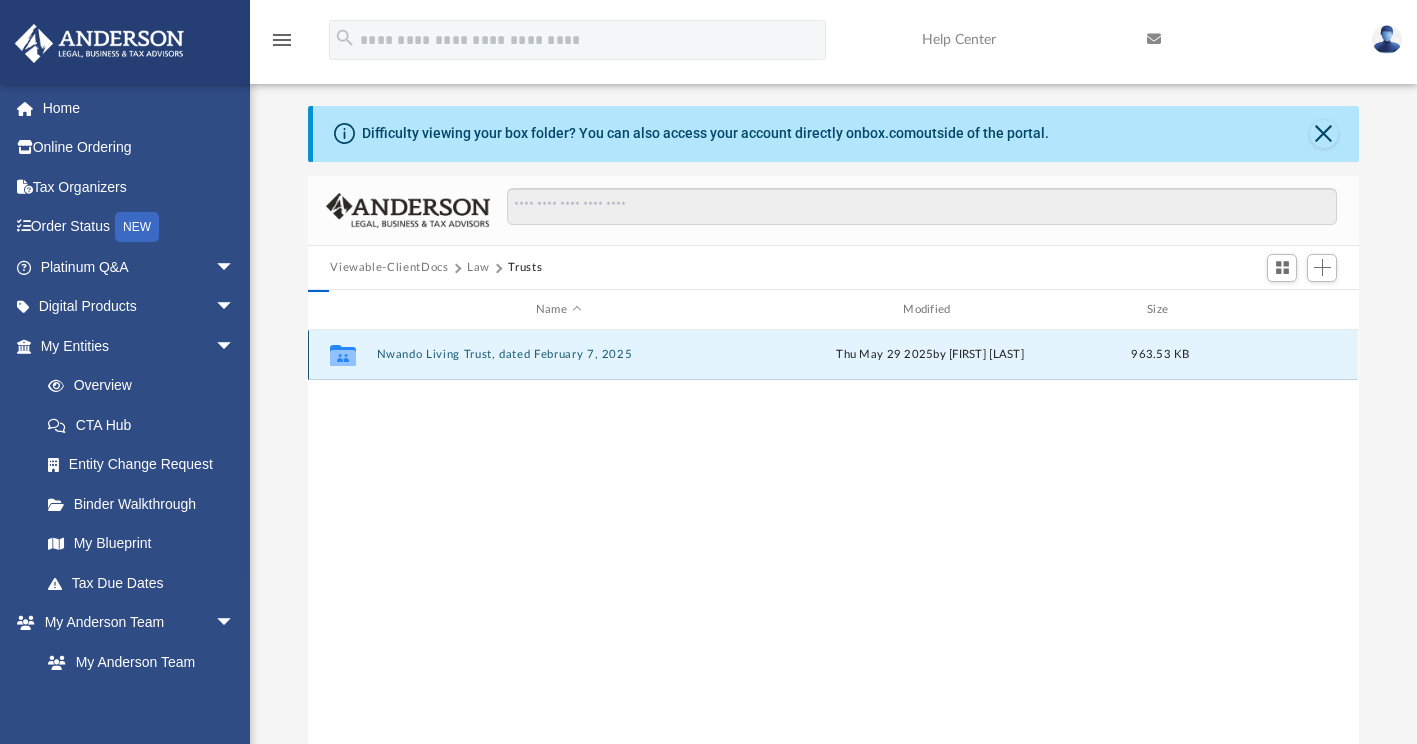 click on "Nwando Living Trust, dated February 7, 2025" at bounding box center [558, 355] 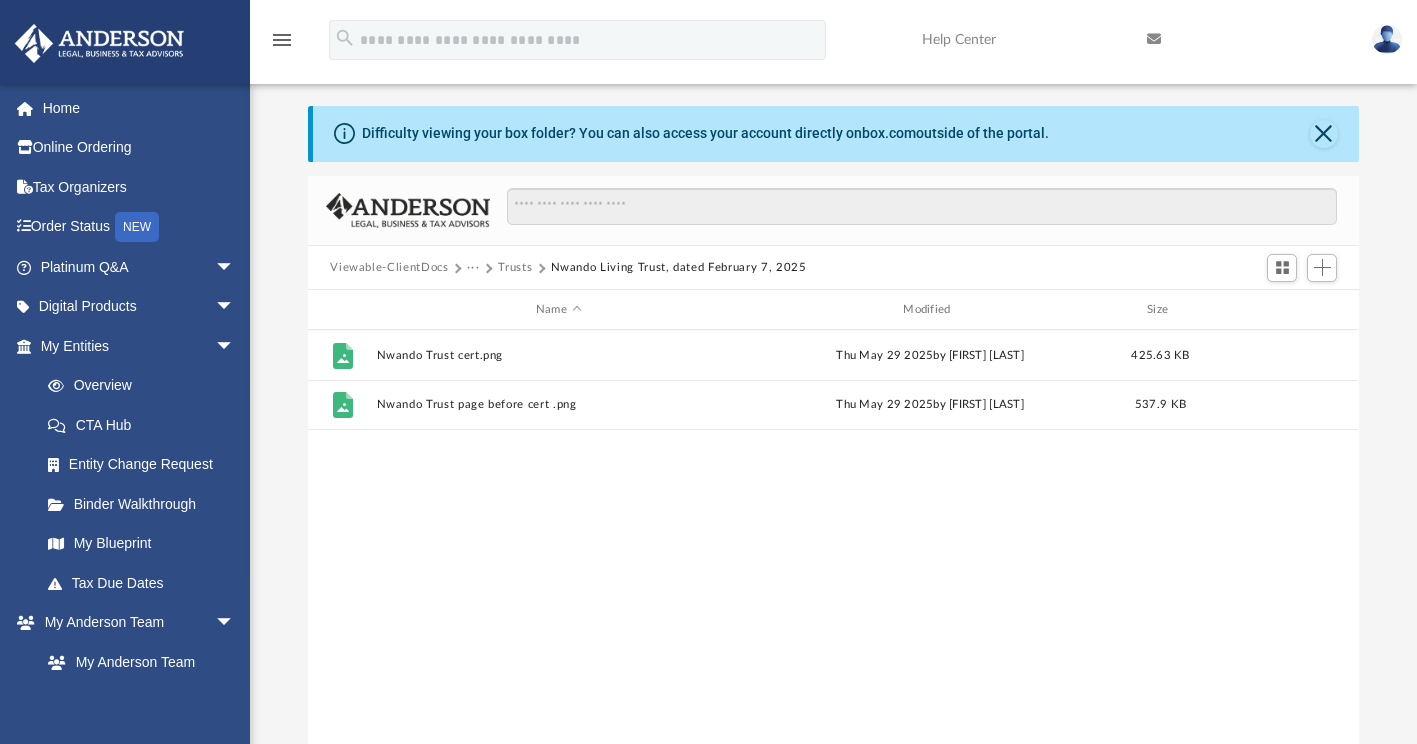 click on "Trusts" at bounding box center [515, 268] 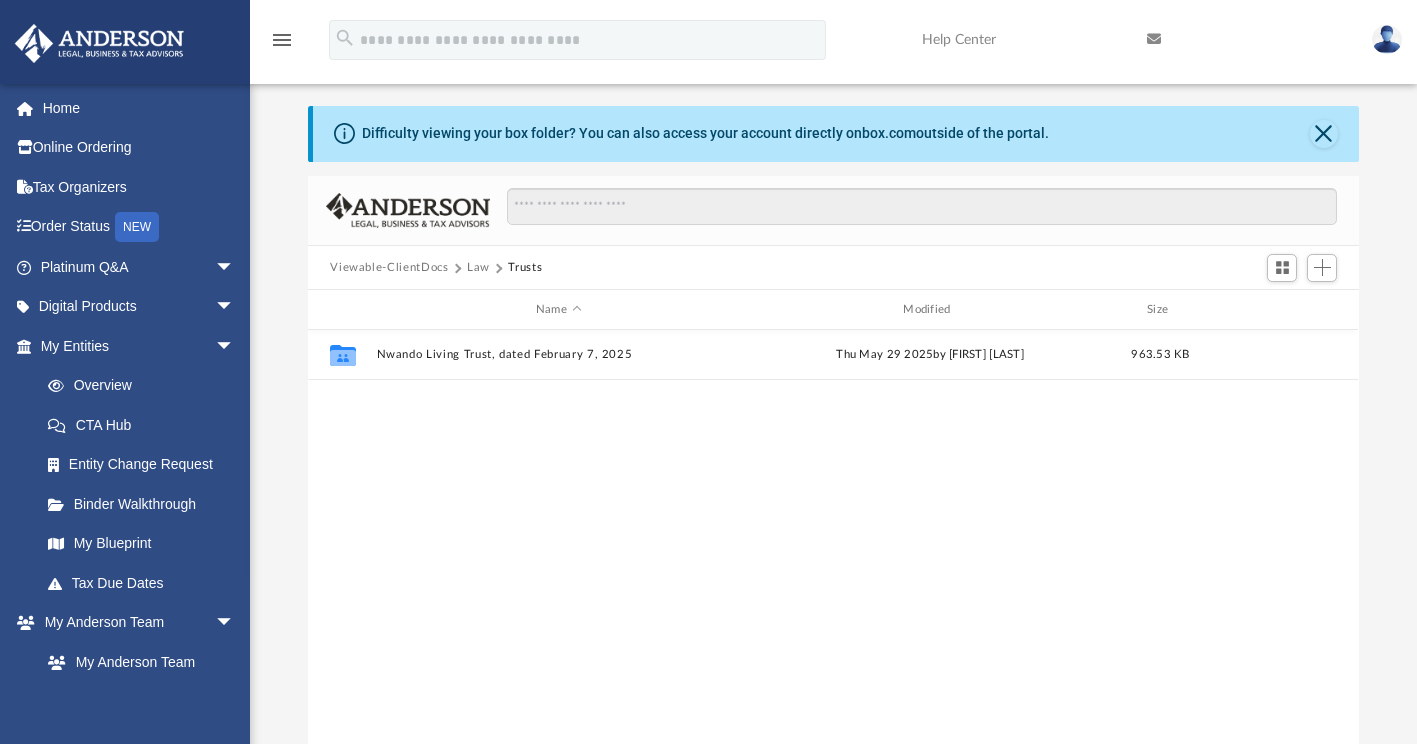click on "Law" at bounding box center (478, 268) 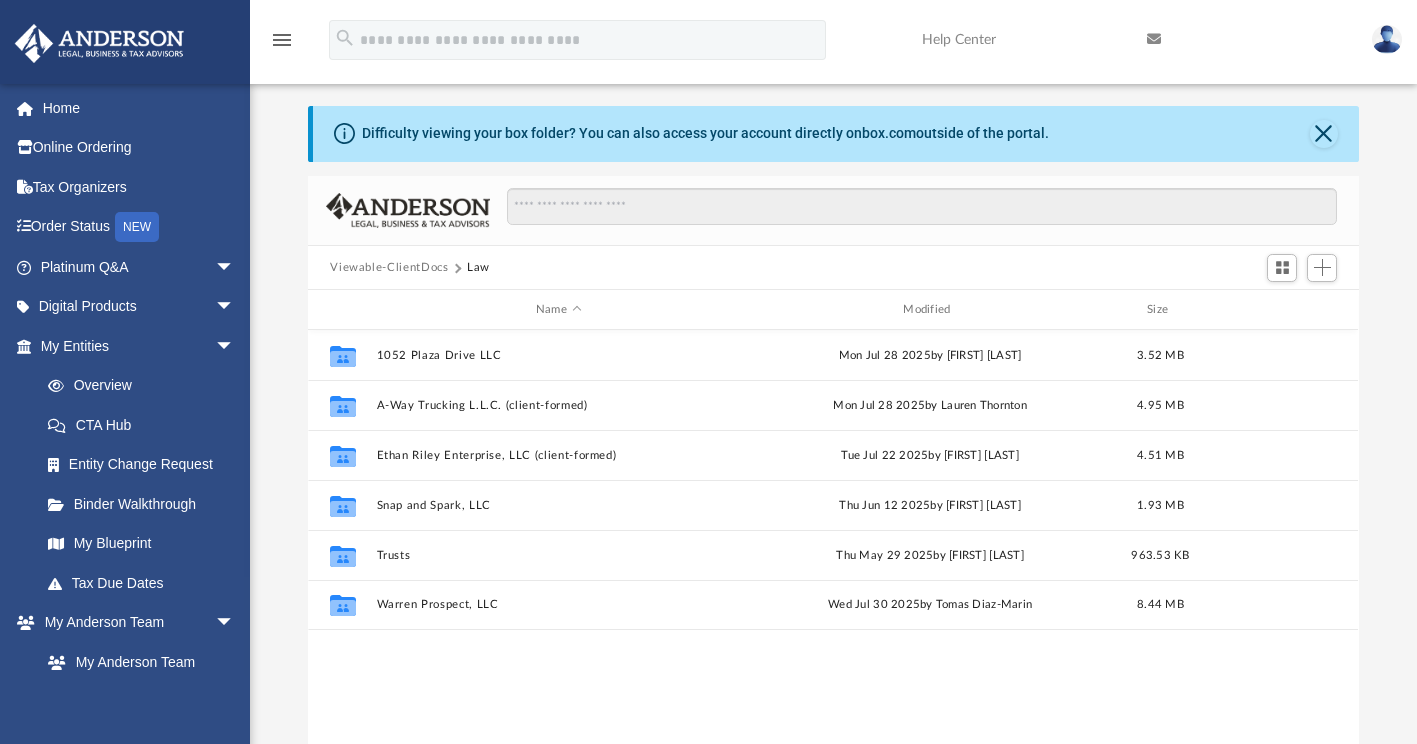click on "Viewable-ClientDocs" at bounding box center [389, 268] 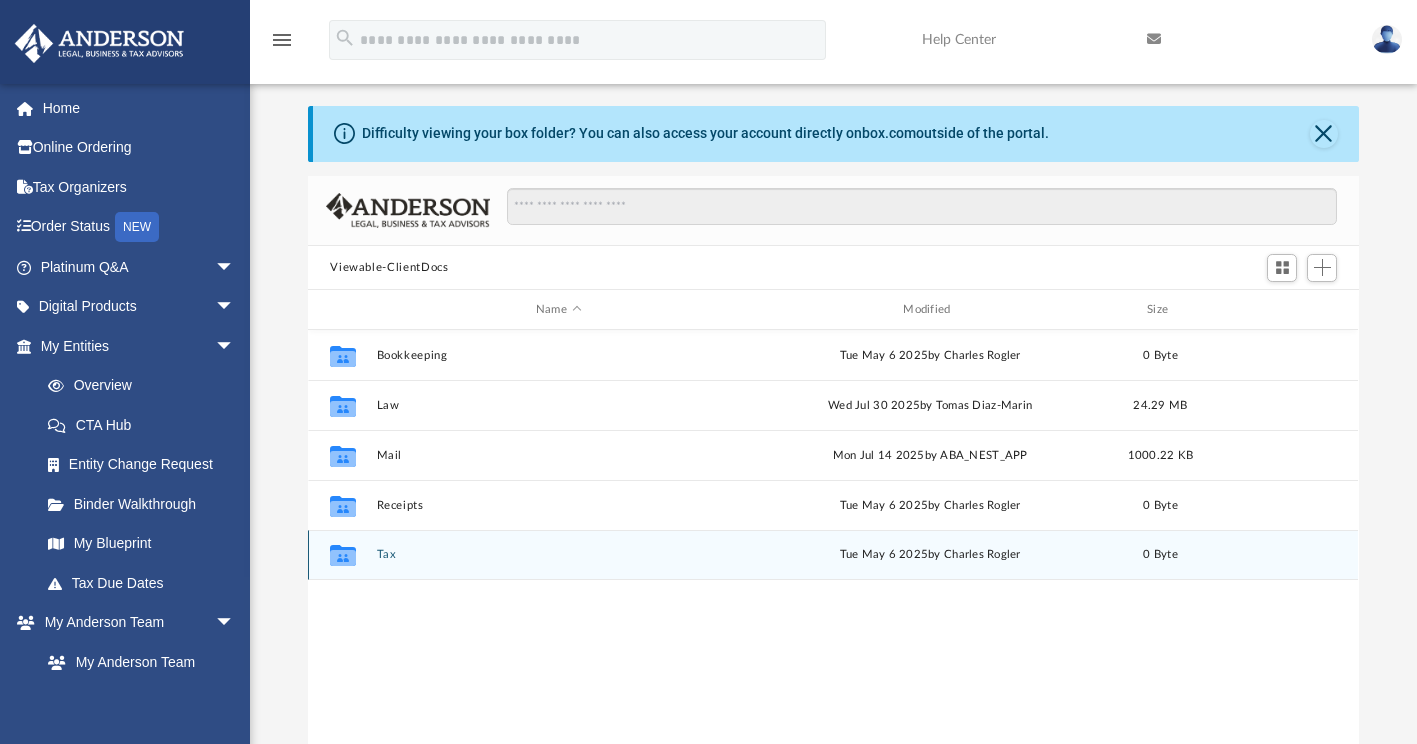 click on "Collaborated Folder Tax Tue May 6 2025  by Charles Rogler 0 Byte" at bounding box center [833, 555] 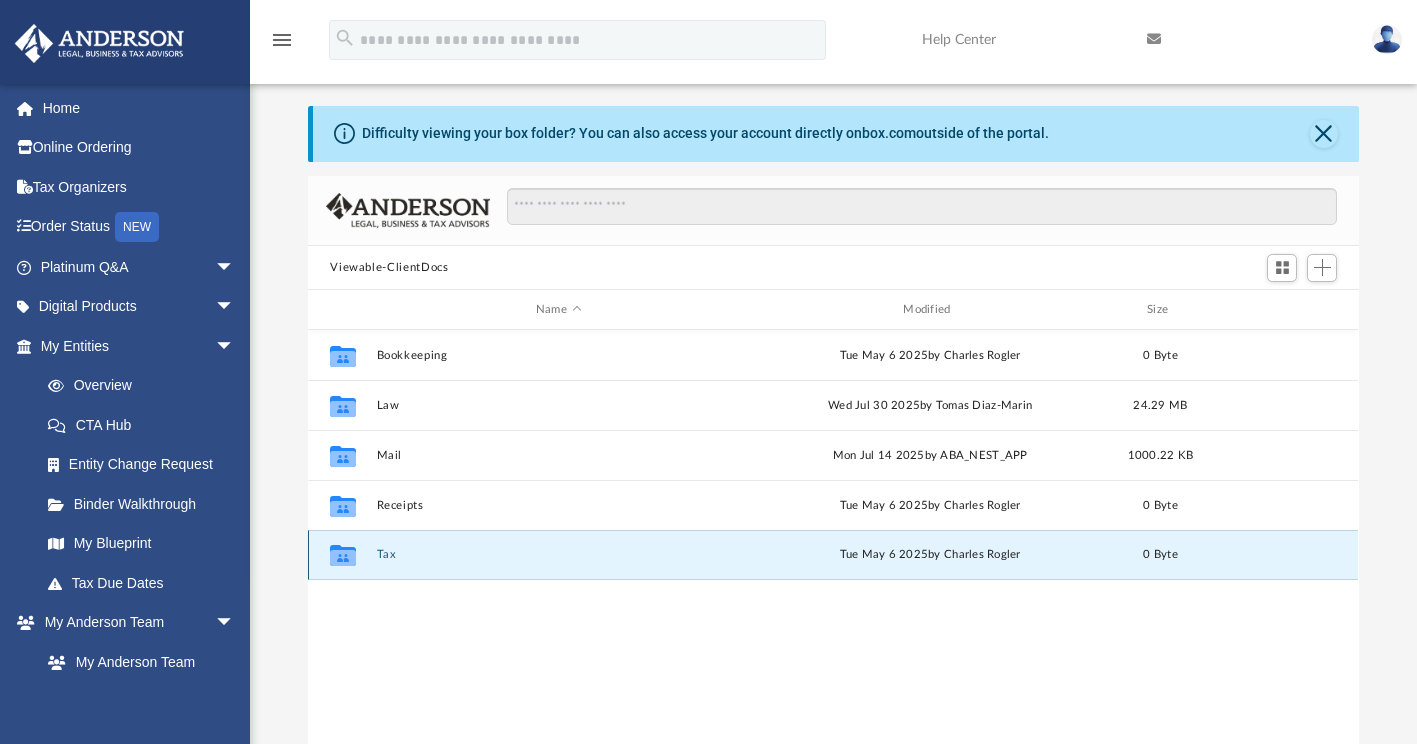 click on "Collaborated Folder Tax Tue May 6 2025  by Charles Rogler 0 Byte" at bounding box center (833, 555) 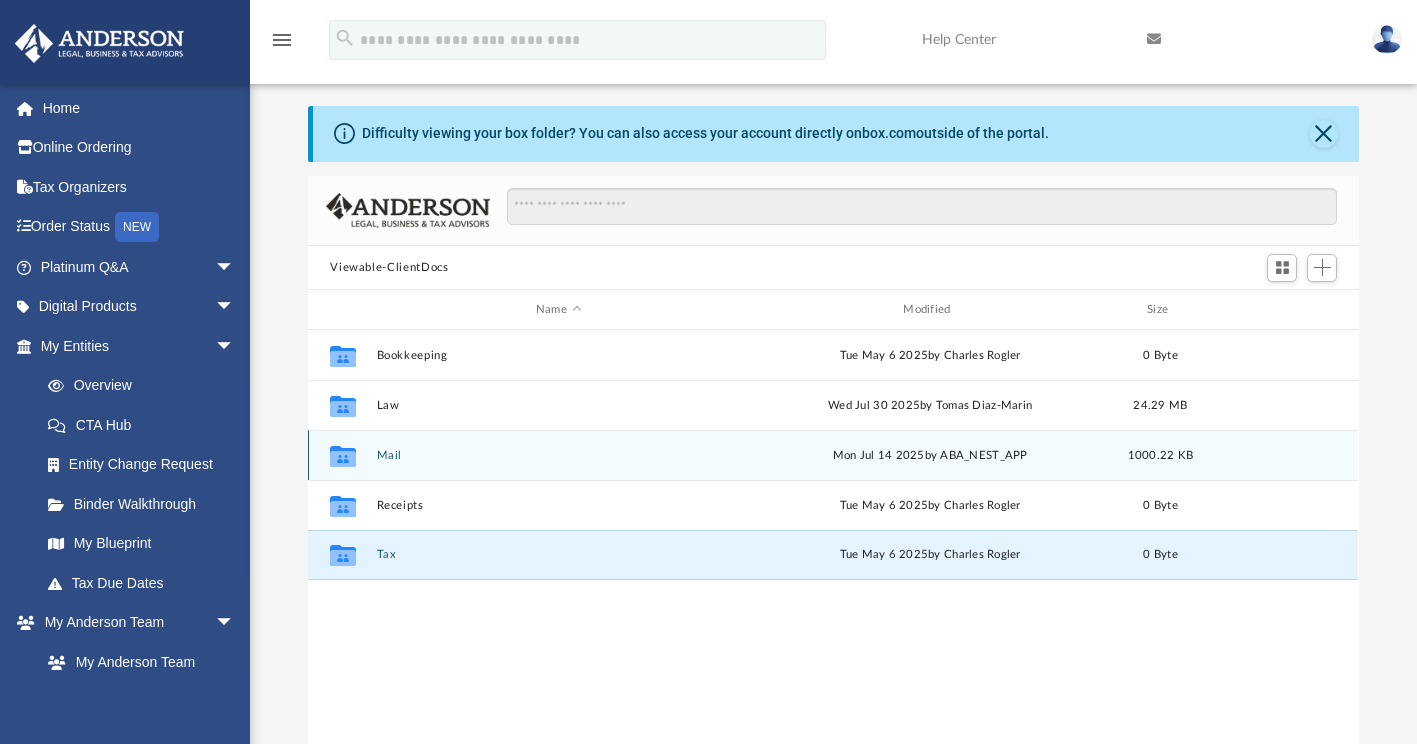click on "Mail" at bounding box center (558, 455) 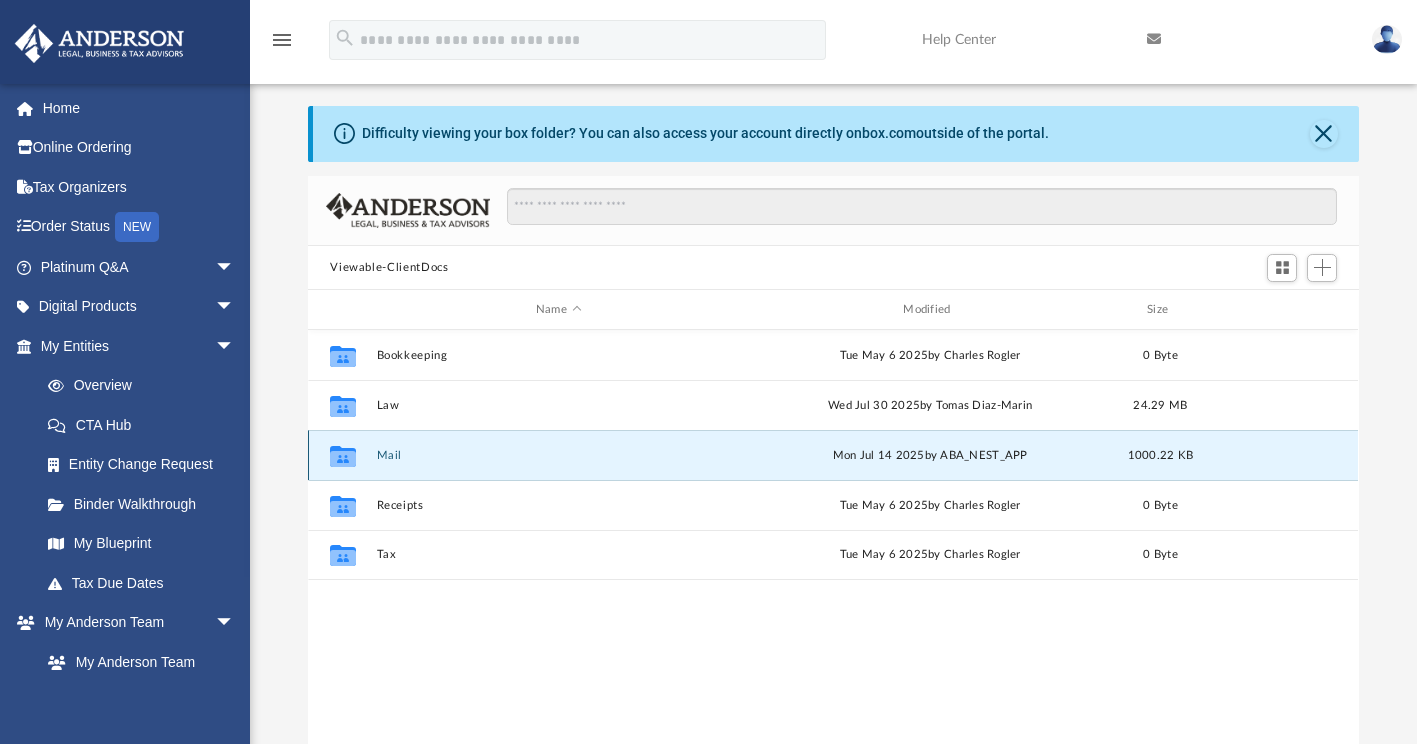 click on "Mail" at bounding box center (558, 455) 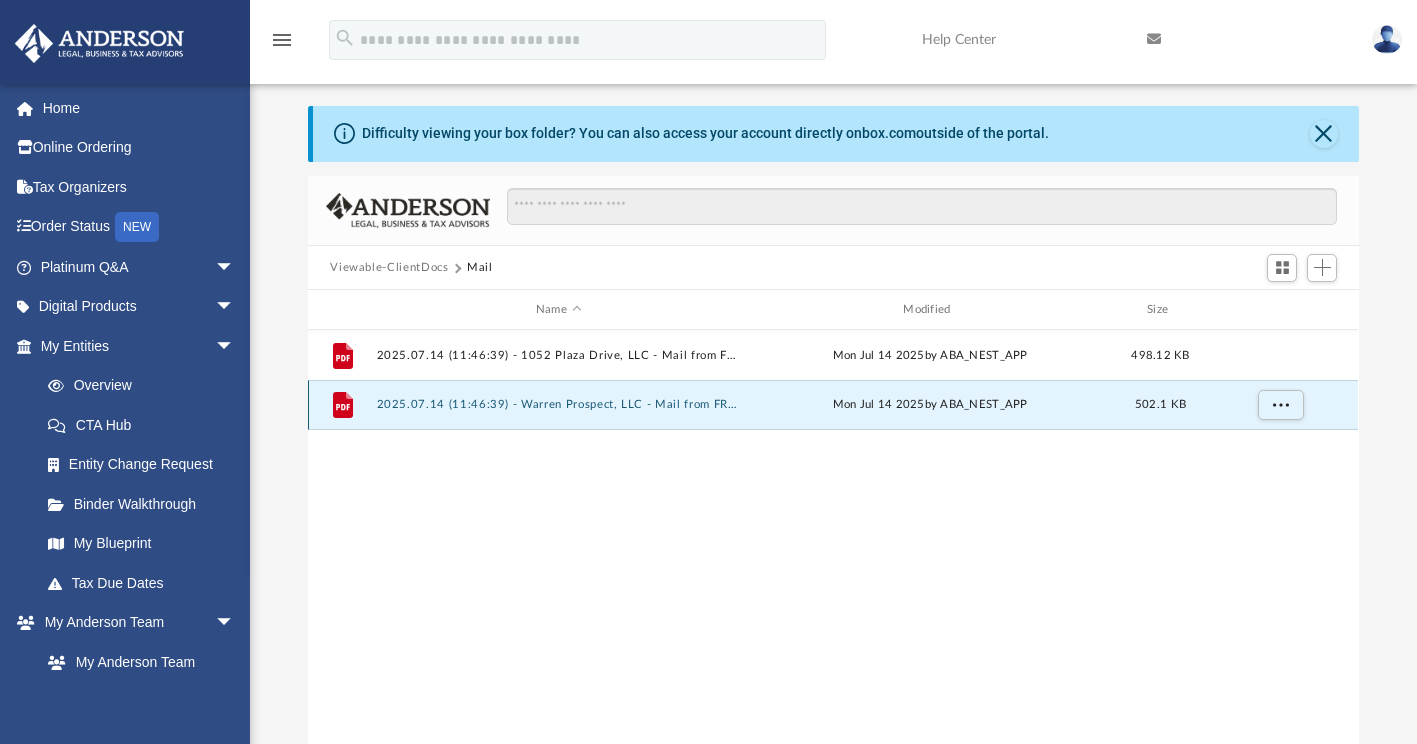 click on "2025.07.14 (11:46:39) - Warren Prospect, LLC - Mail from FRANCHISE TAX BOARD.pdf" at bounding box center (558, 405) 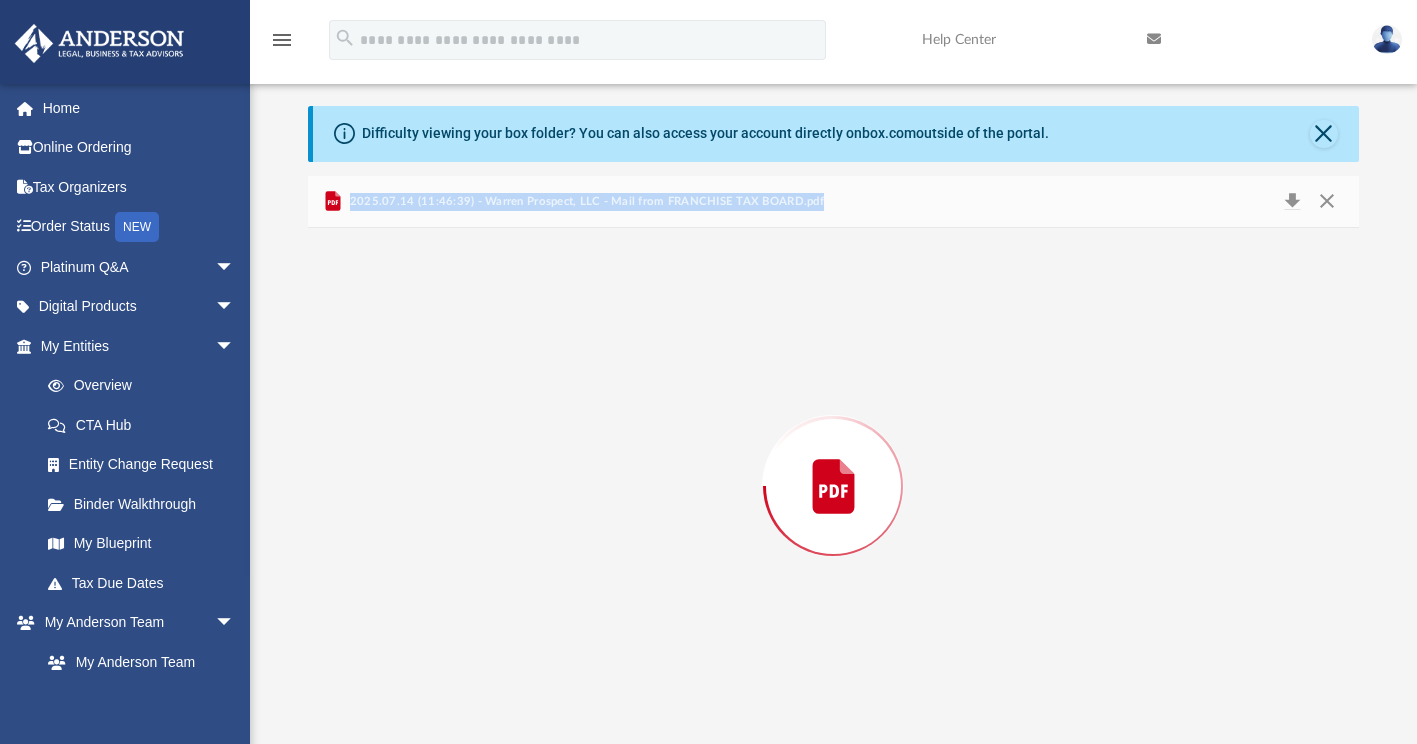 click at bounding box center (833, 486) 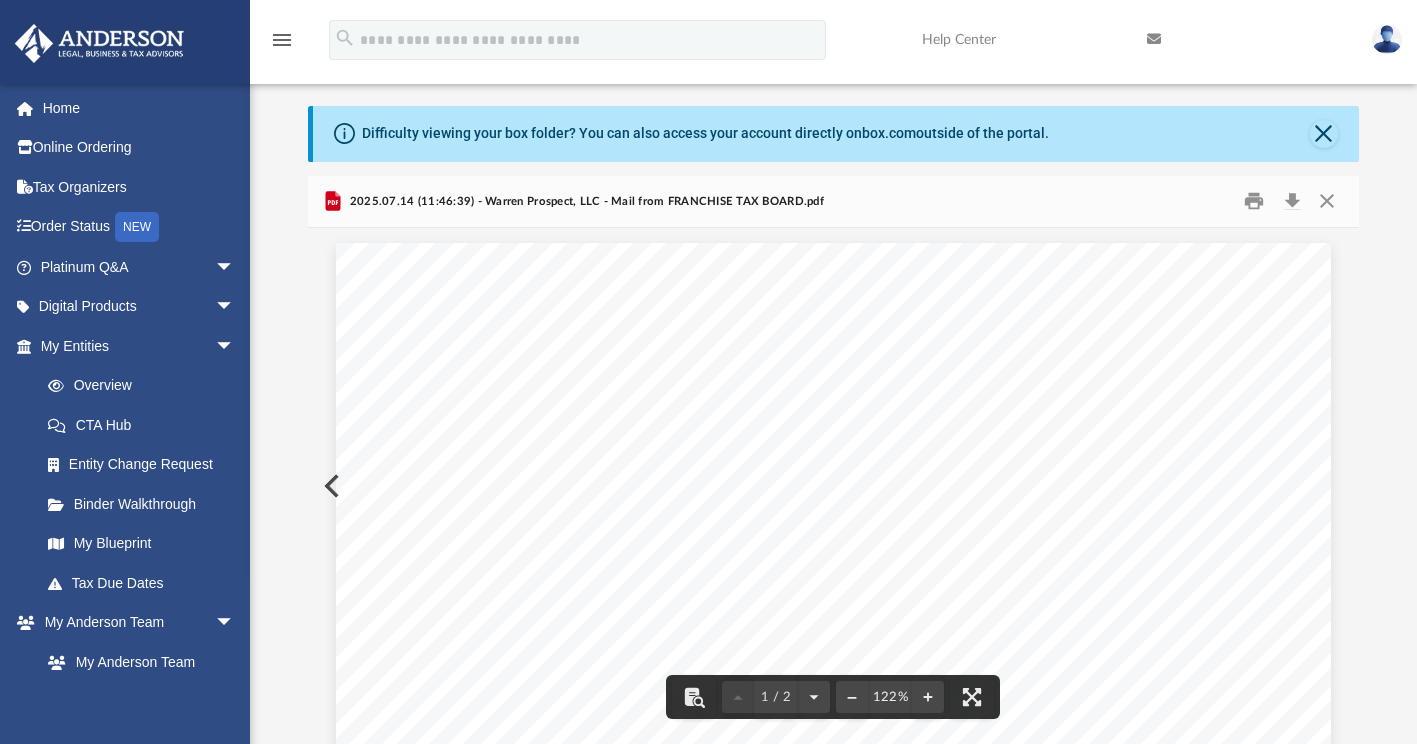 drag, startPoint x: 1351, startPoint y: 290, endPoint x: 1379, endPoint y: 456, distance: 168.34488 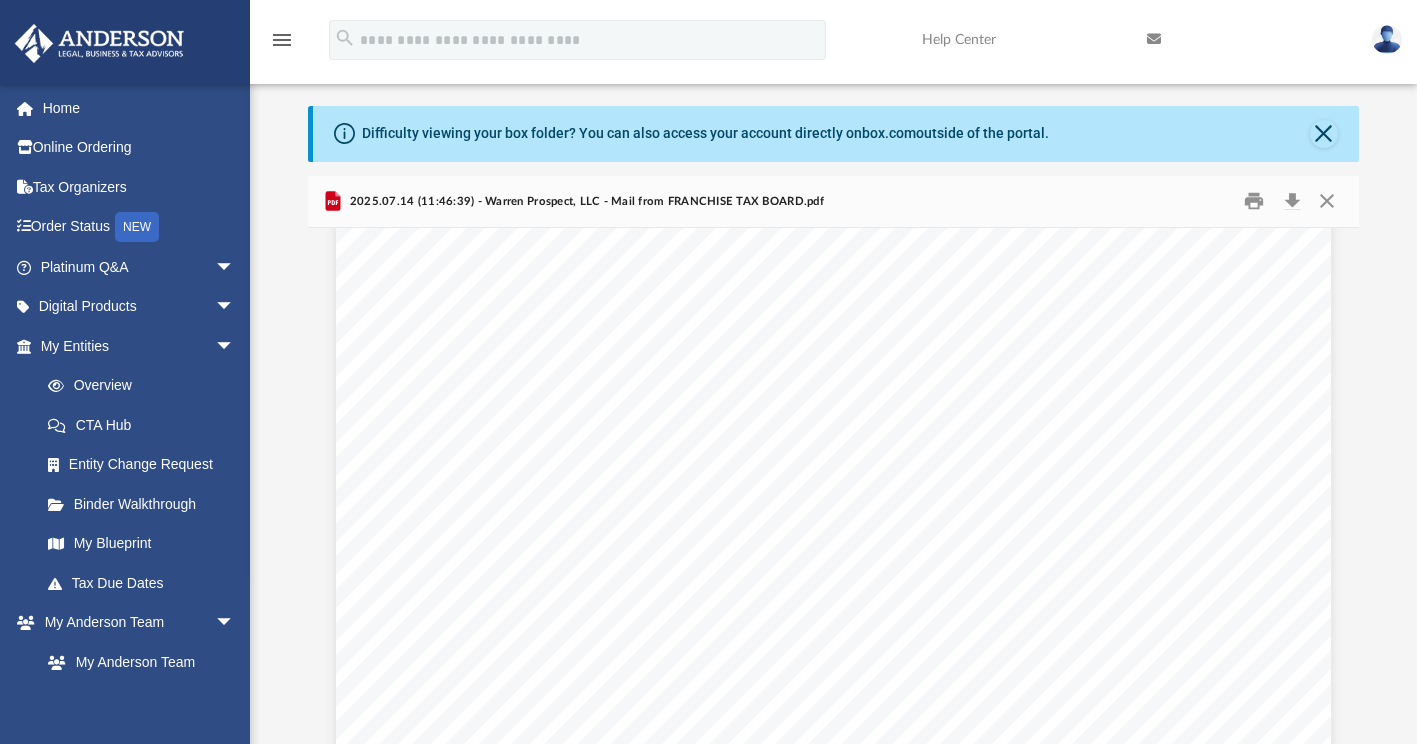 scroll, scrollTop: 1920, scrollLeft: 0, axis: vertical 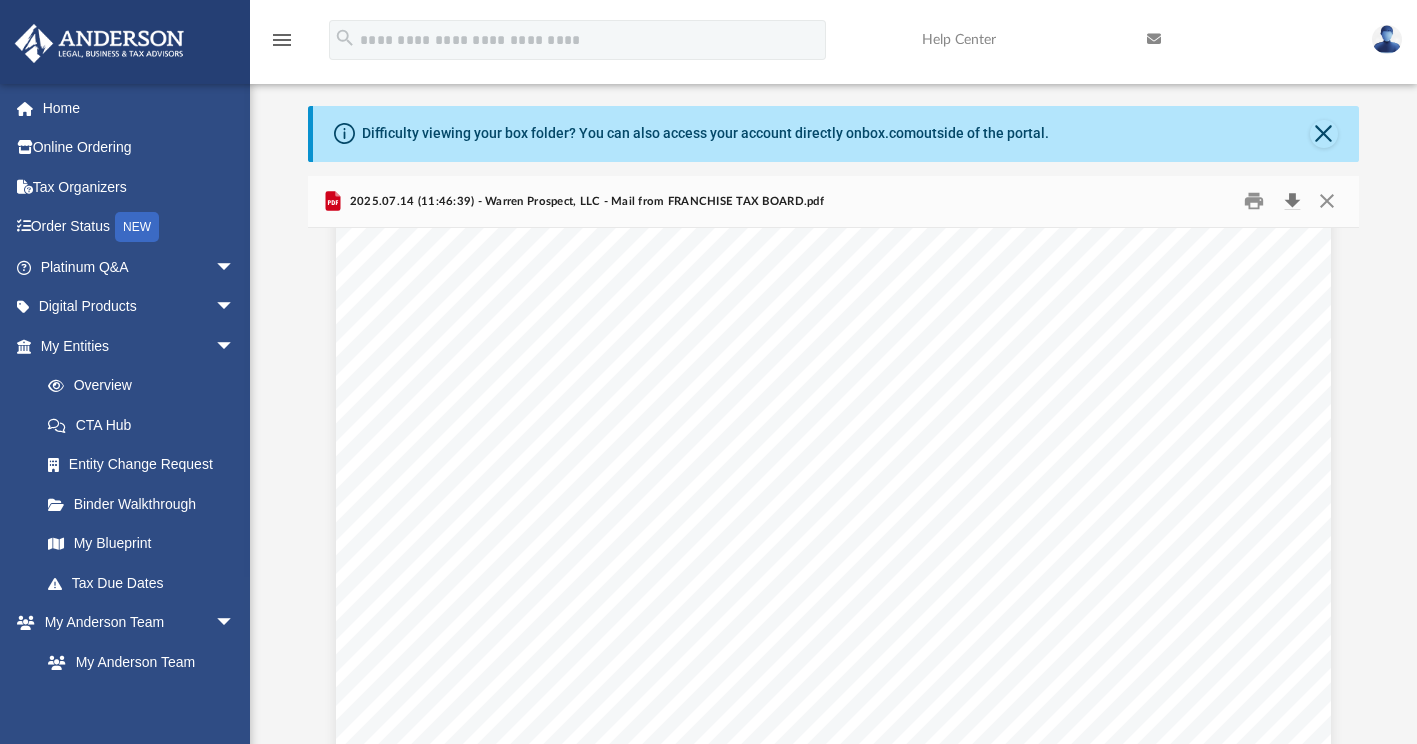 click at bounding box center (1292, 201) 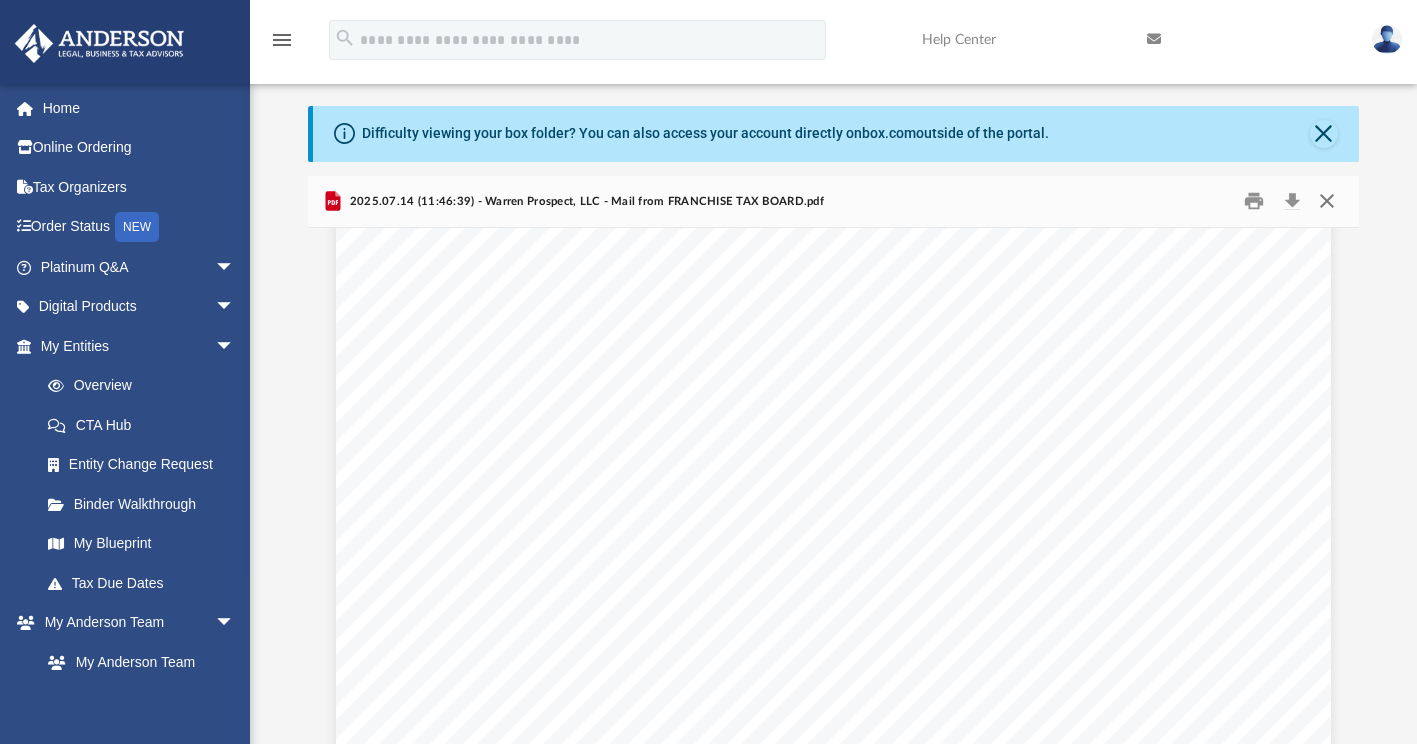 click at bounding box center (1327, 201) 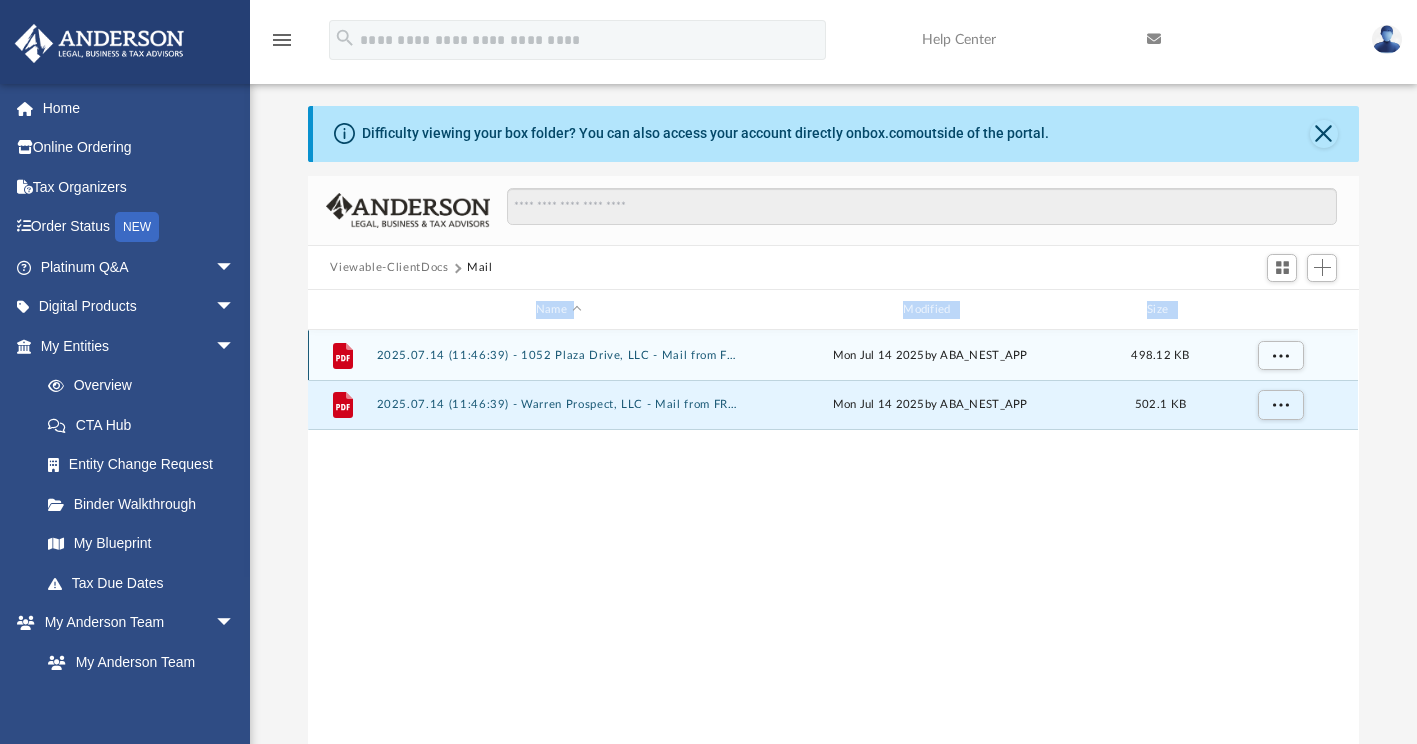 click on "2025.07.14 (11:46:39) - 1052 Plaza Drive, LLC - Mail from FRANCHISE TAX BOARD.pdf" at bounding box center (558, 355) 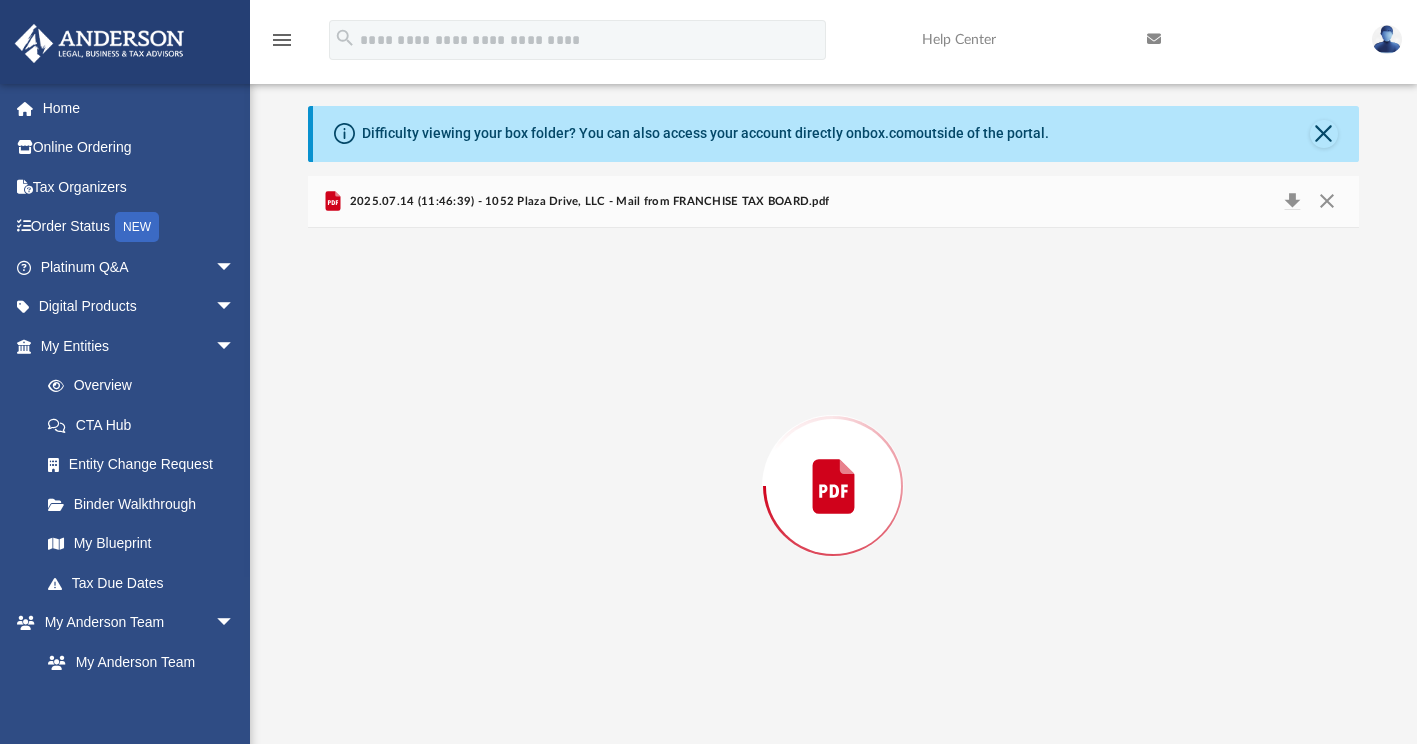 click at bounding box center [833, 486] 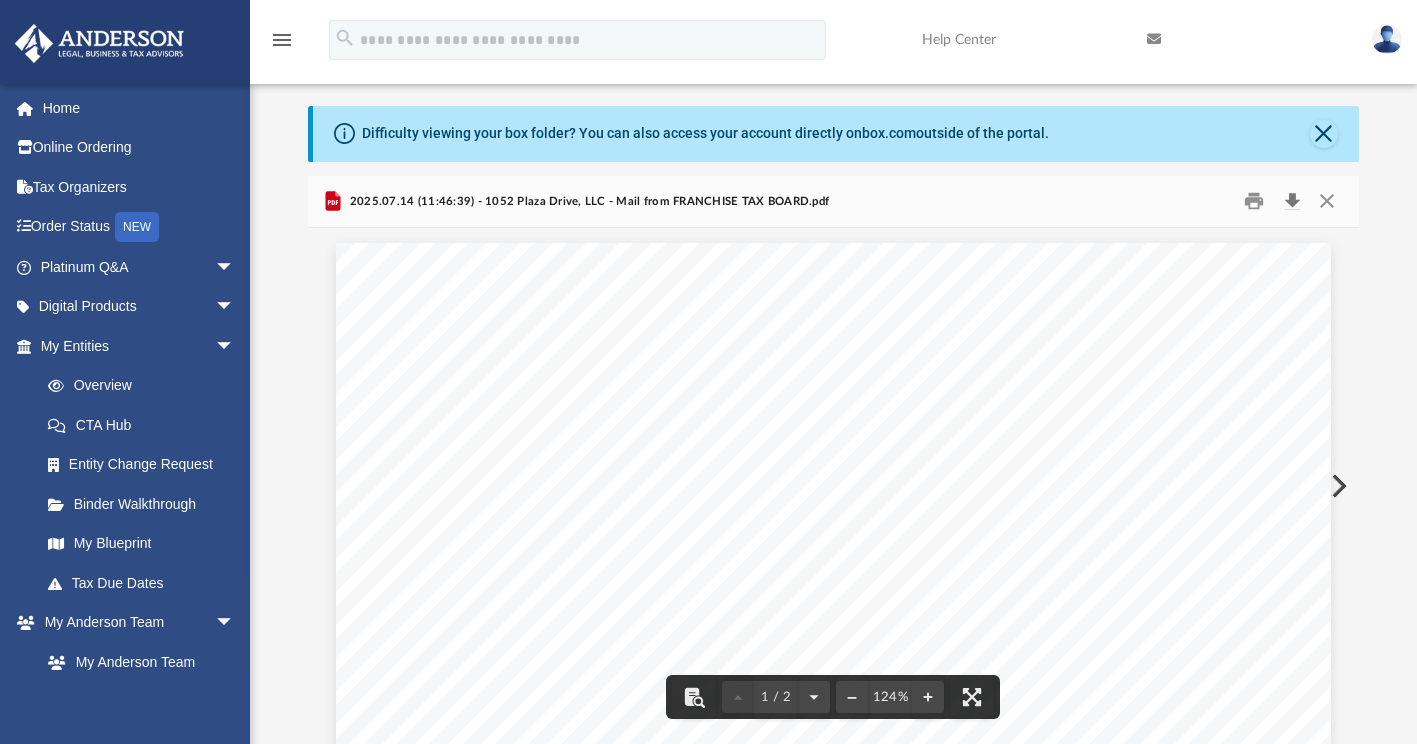 click at bounding box center (1292, 201) 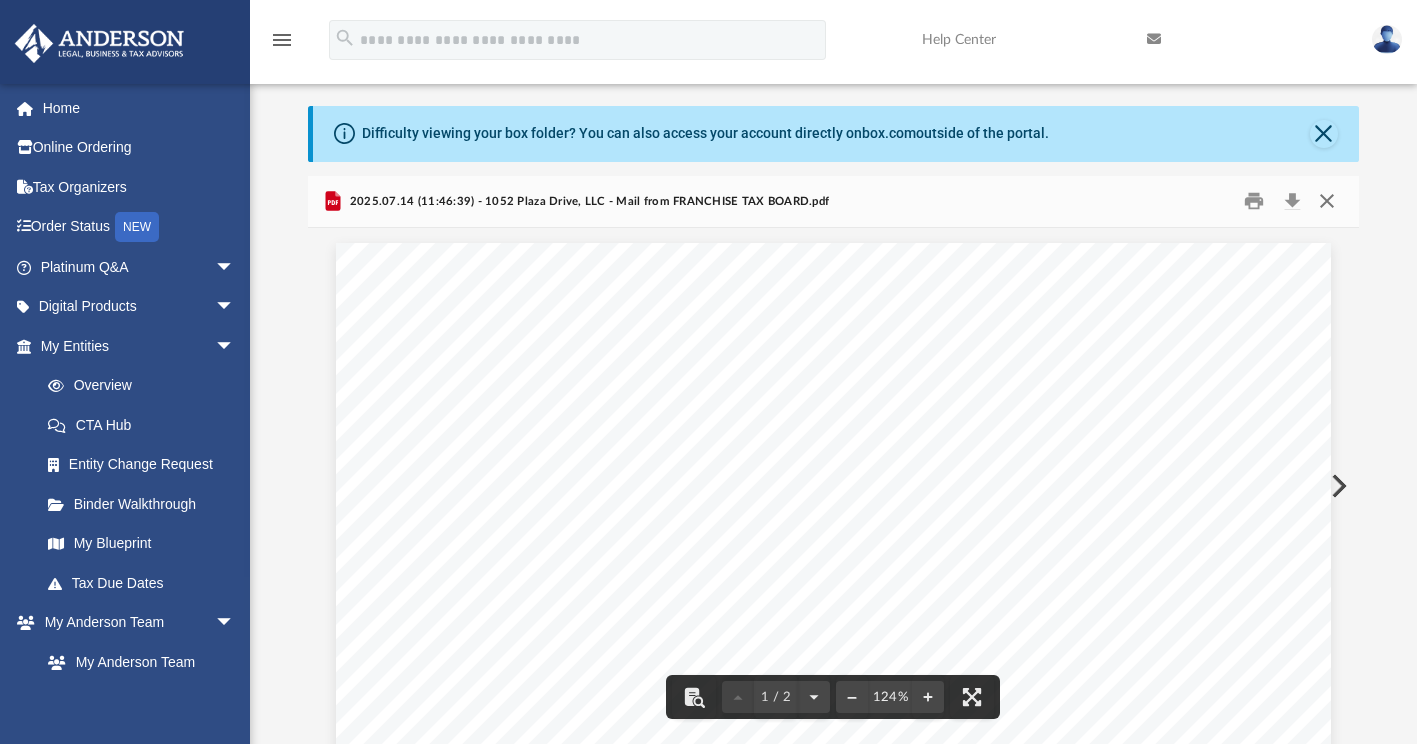 click at bounding box center [1327, 201] 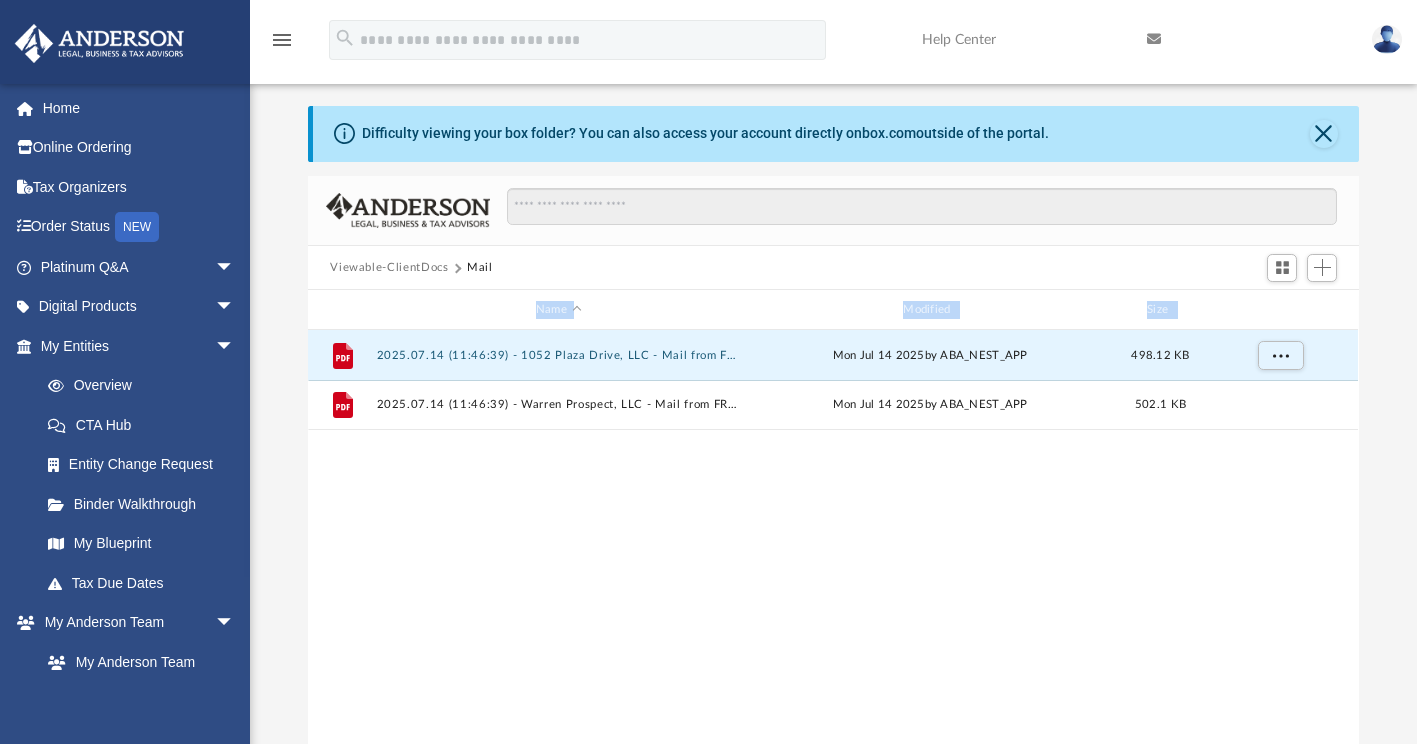 click on "Mail" at bounding box center (480, 268) 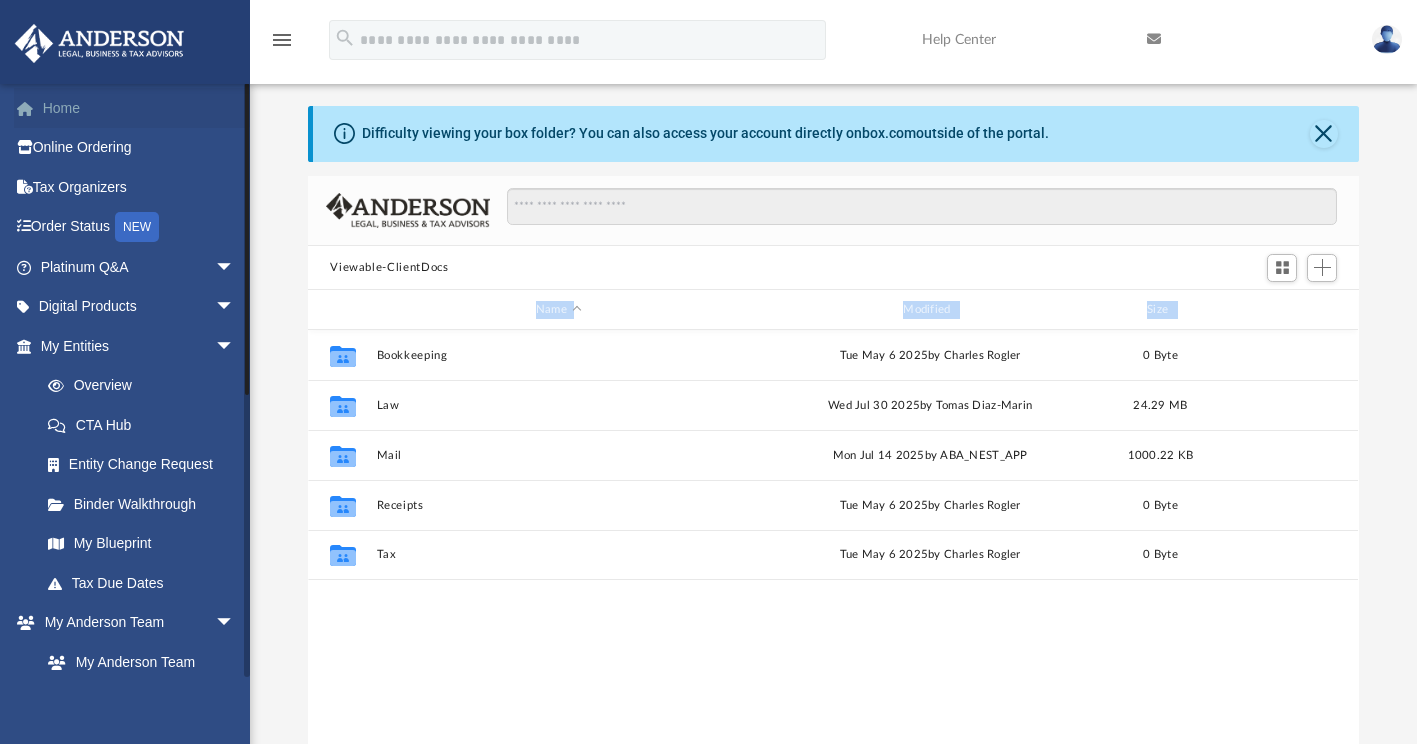 click on "Home" at bounding box center (139, 108) 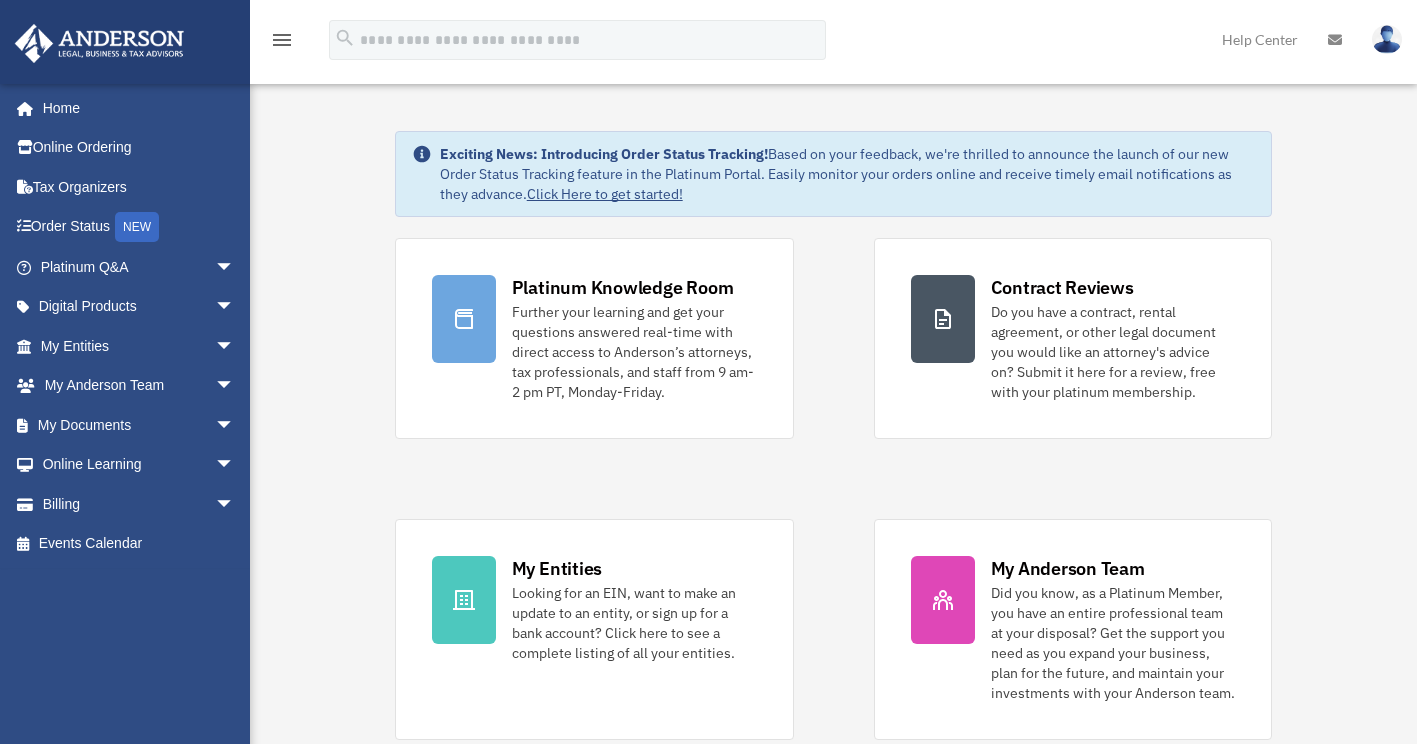 scroll, scrollTop: 0, scrollLeft: 0, axis: both 